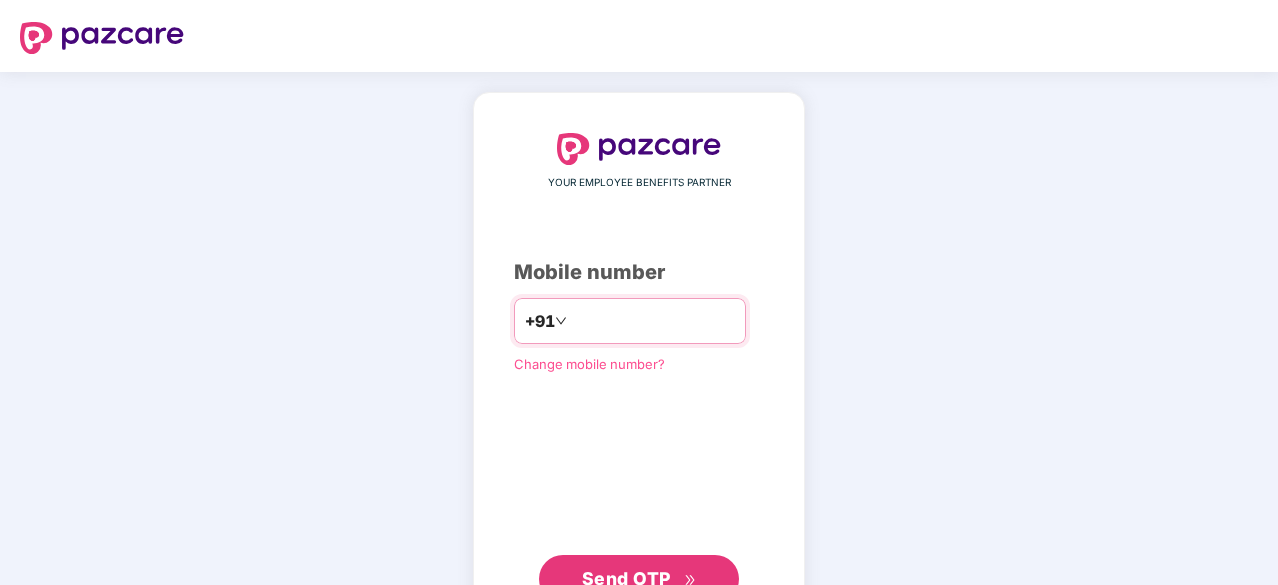 scroll, scrollTop: 0, scrollLeft: 0, axis: both 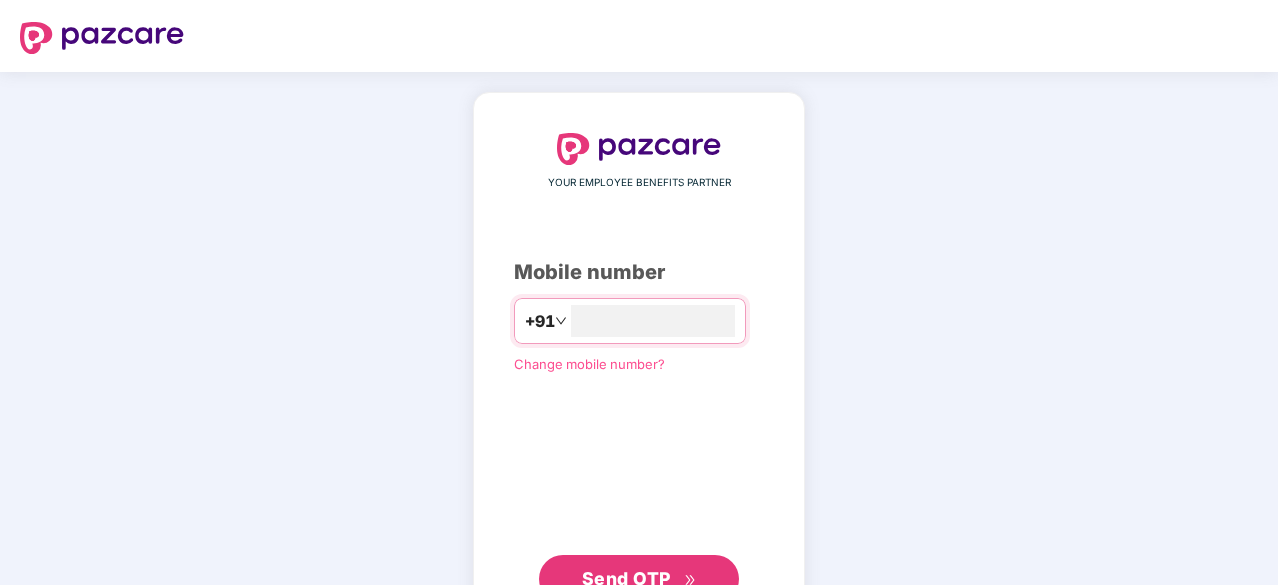 type on "**********" 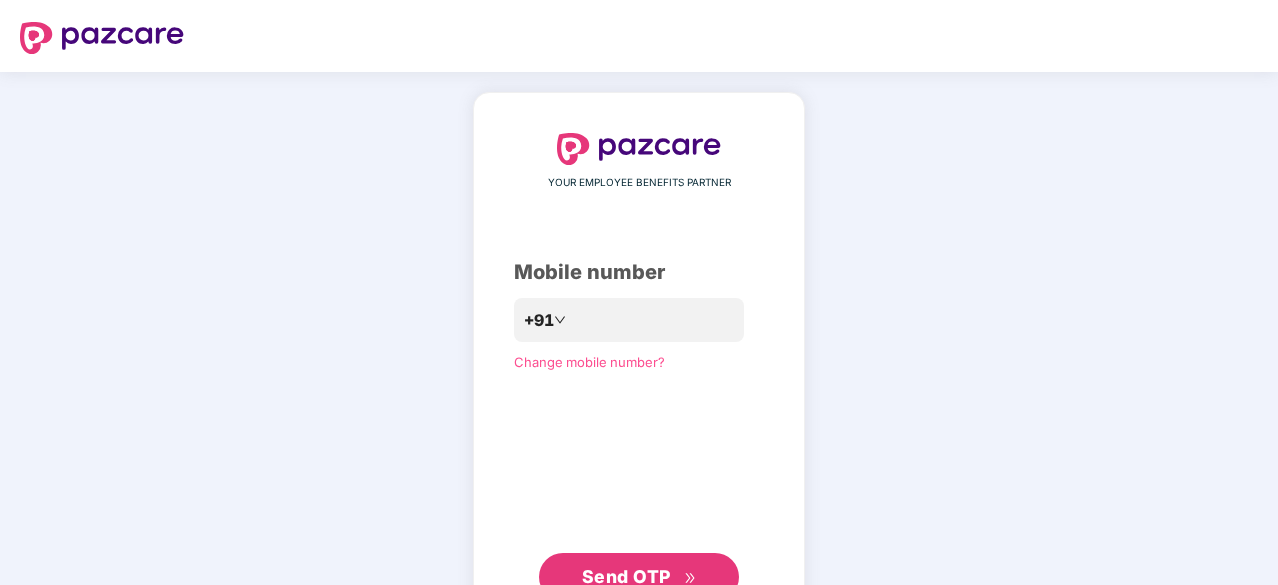click on "Send OTP" at bounding box center (626, 576) 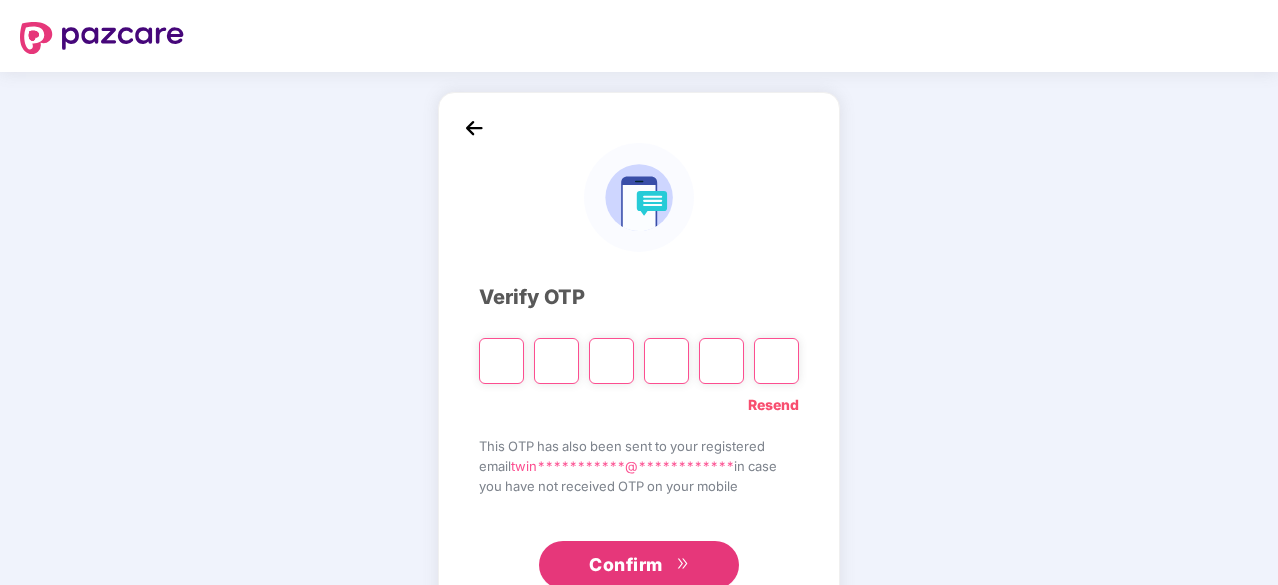 type on "*" 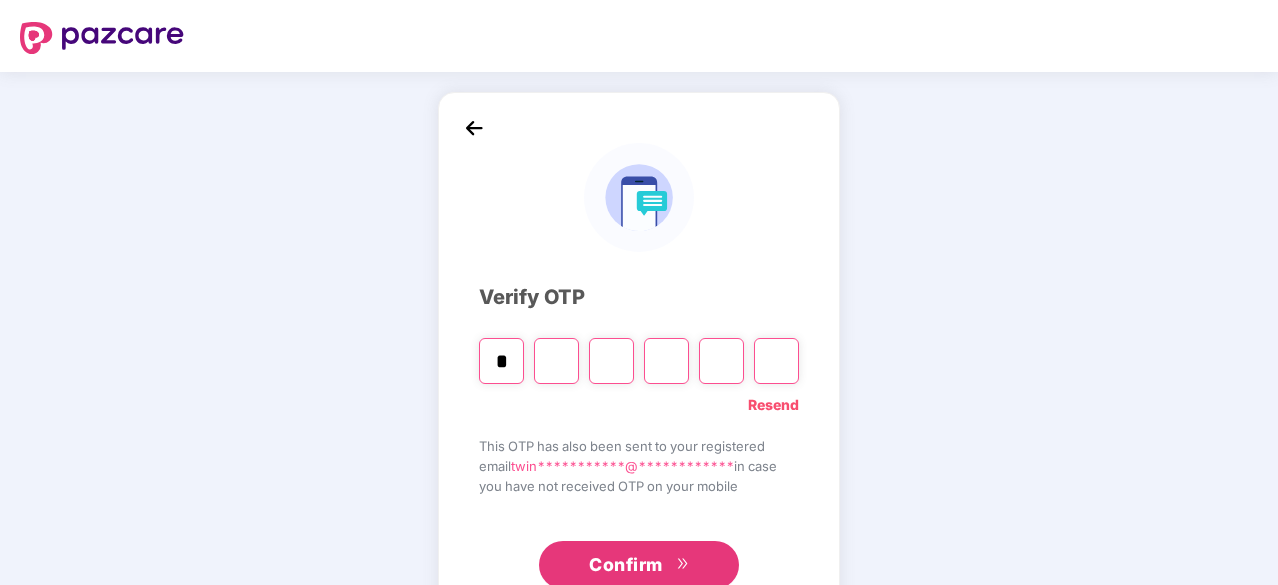 type on "*" 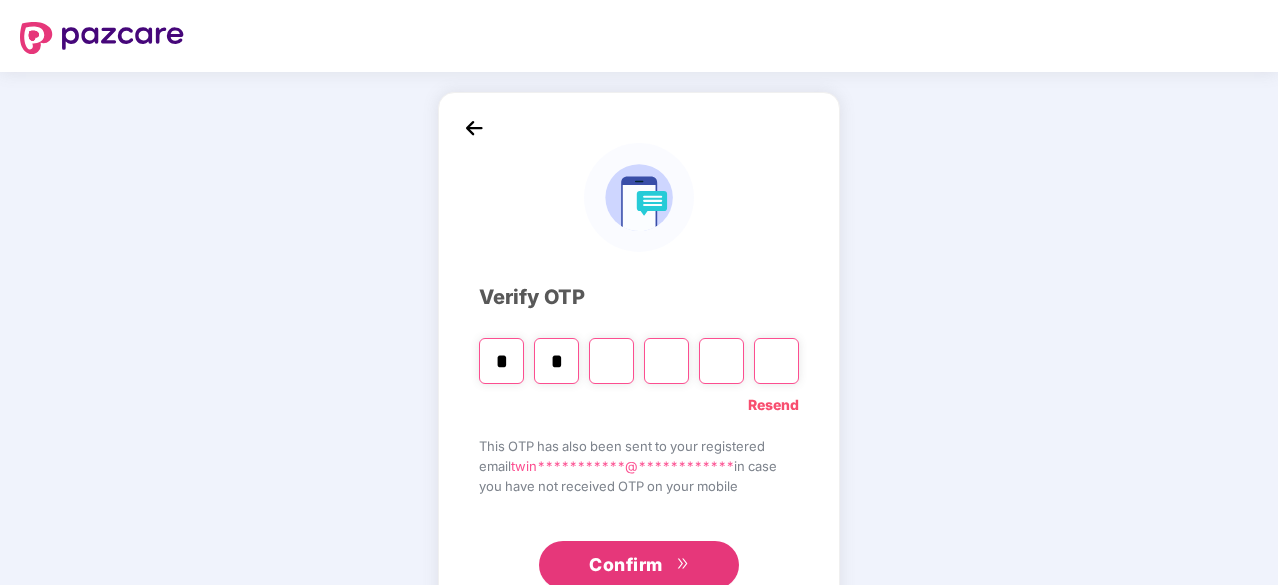 type on "*" 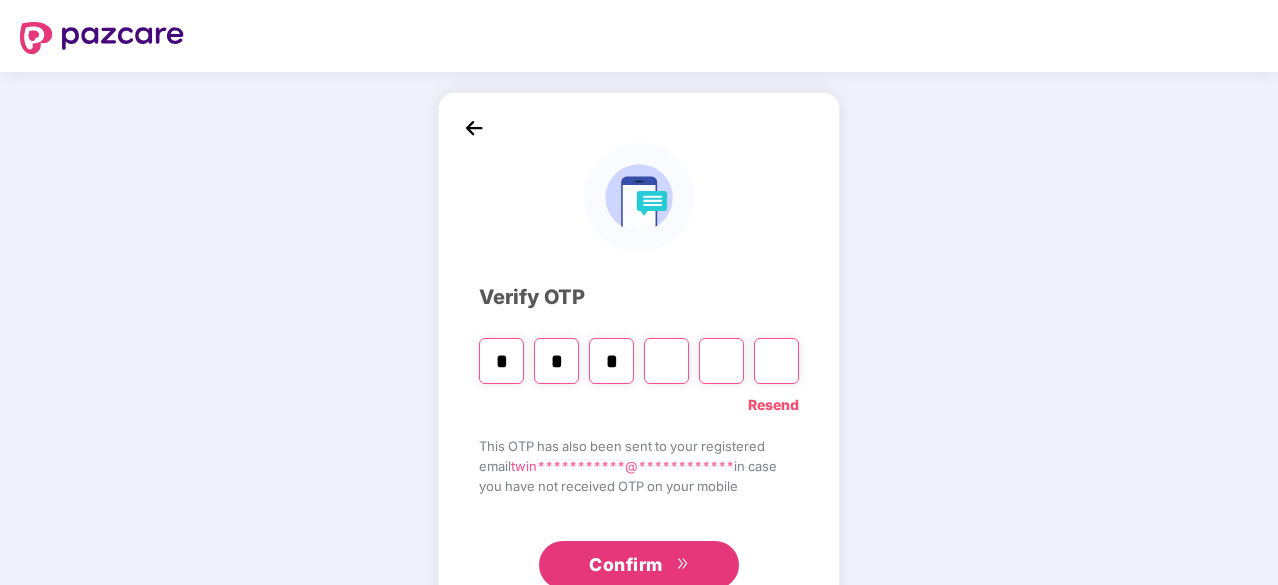 type on "*" 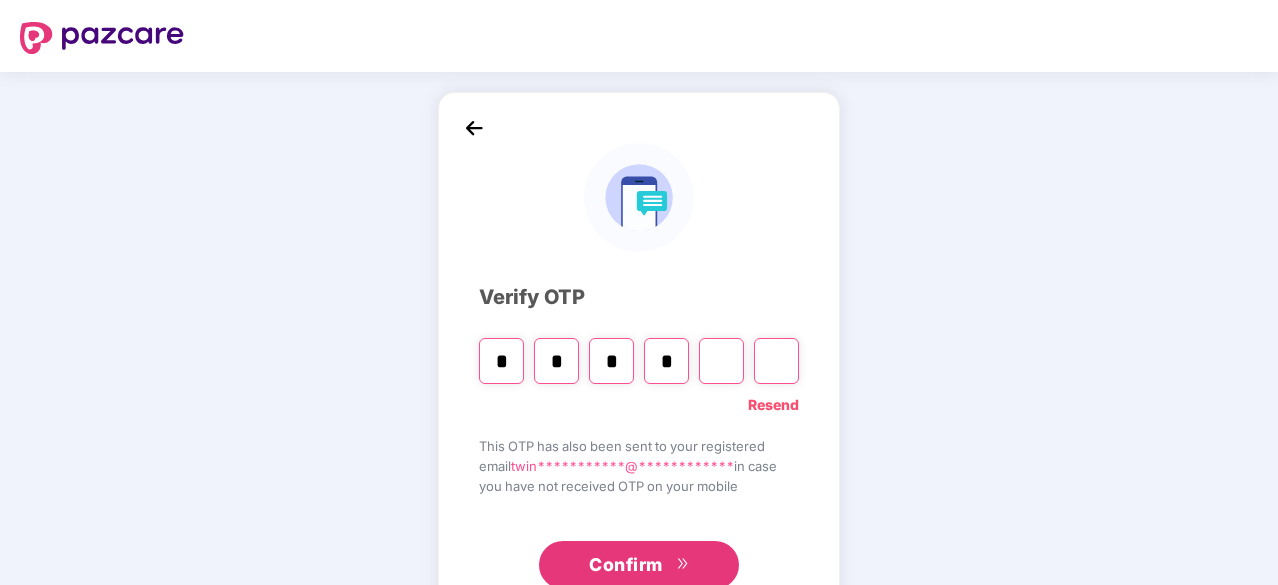 type on "*" 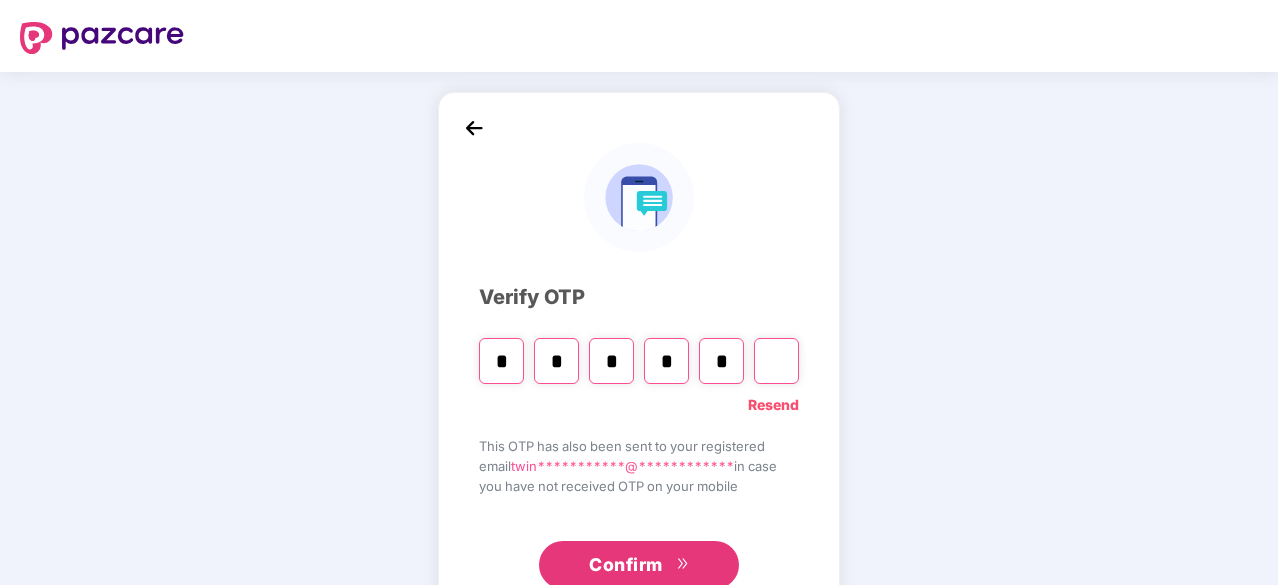type on "*" 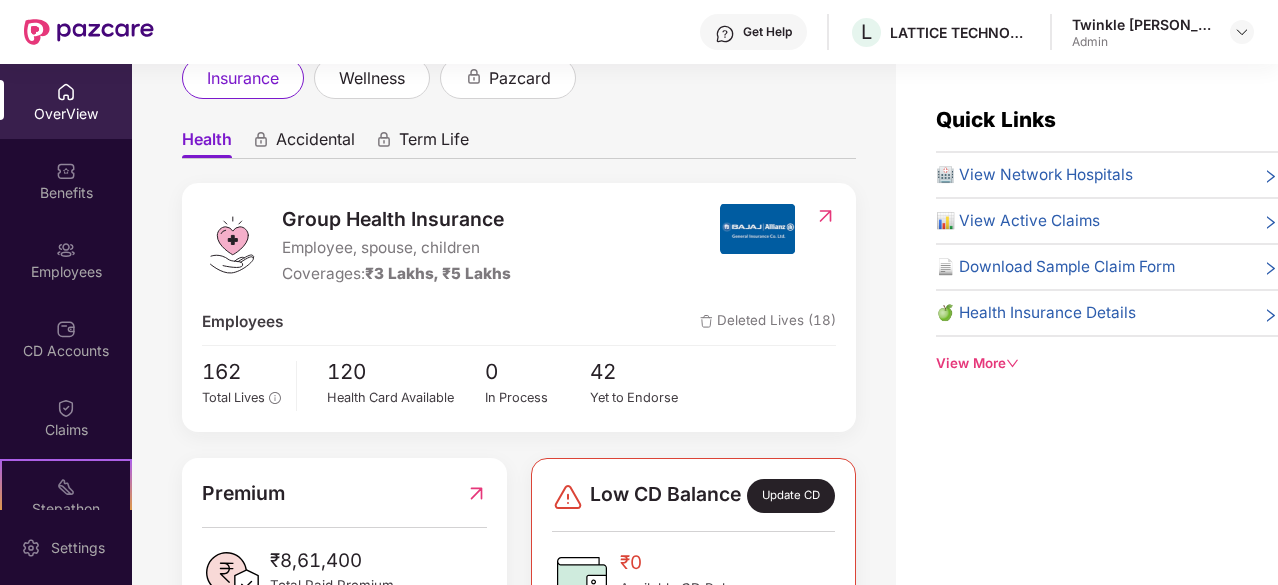 scroll, scrollTop: 300, scrollLeft: 0, axis: vertical 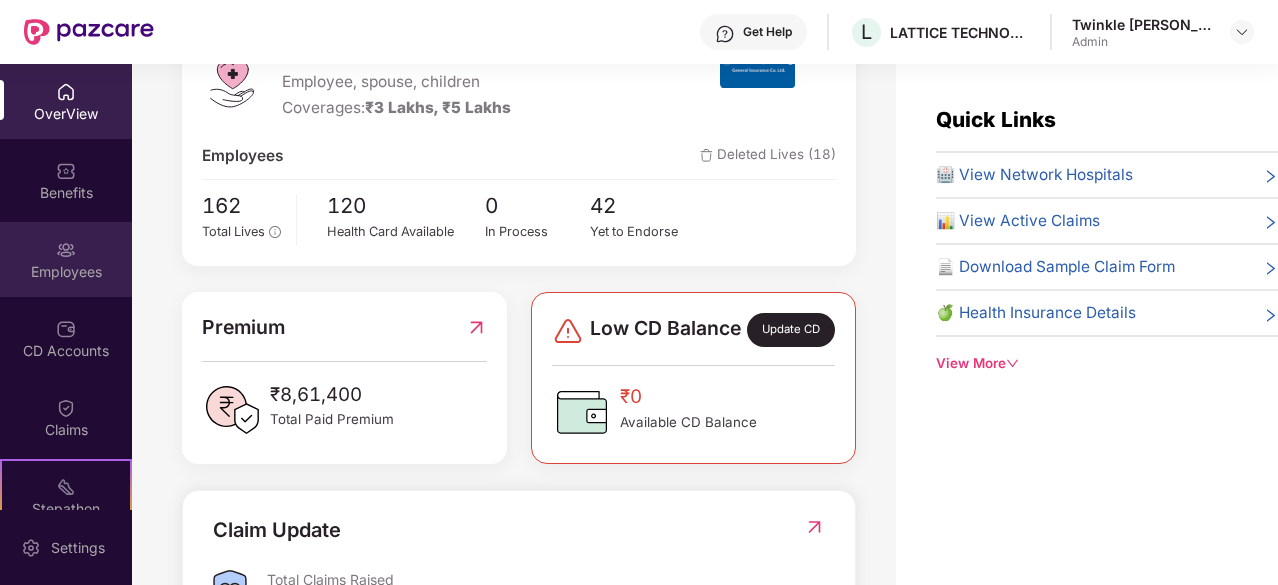 click on "Employees" at bounding box center (66, 272) 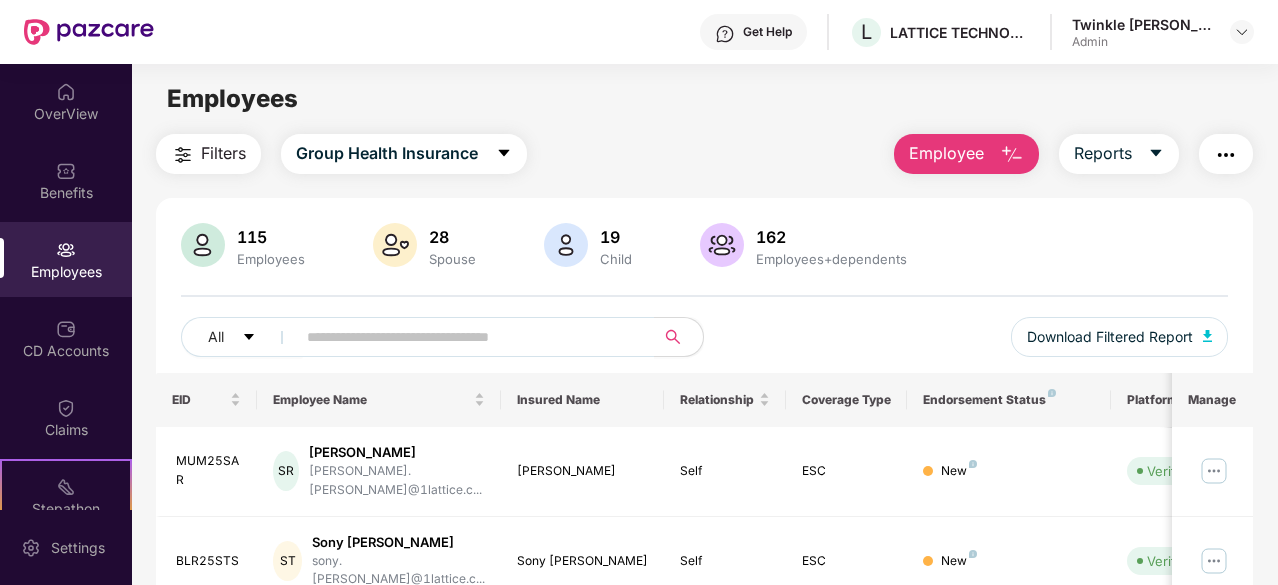 click on "Employee" at bounding box center (966, 154) 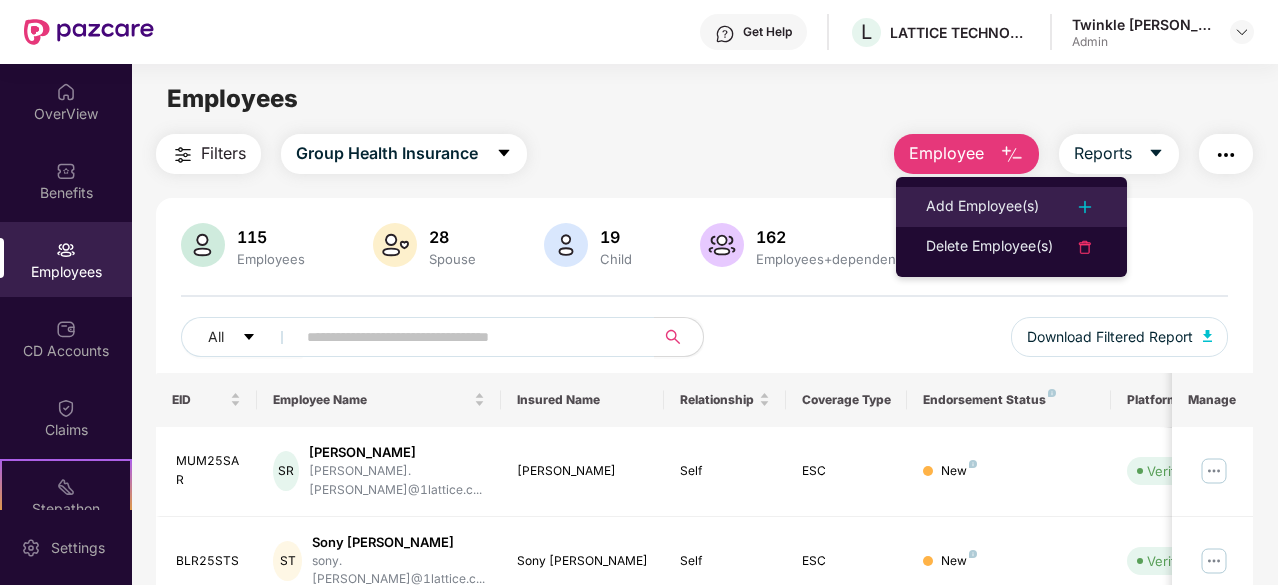 click on "Add Employee(s)" at bounding box center [982, 207] 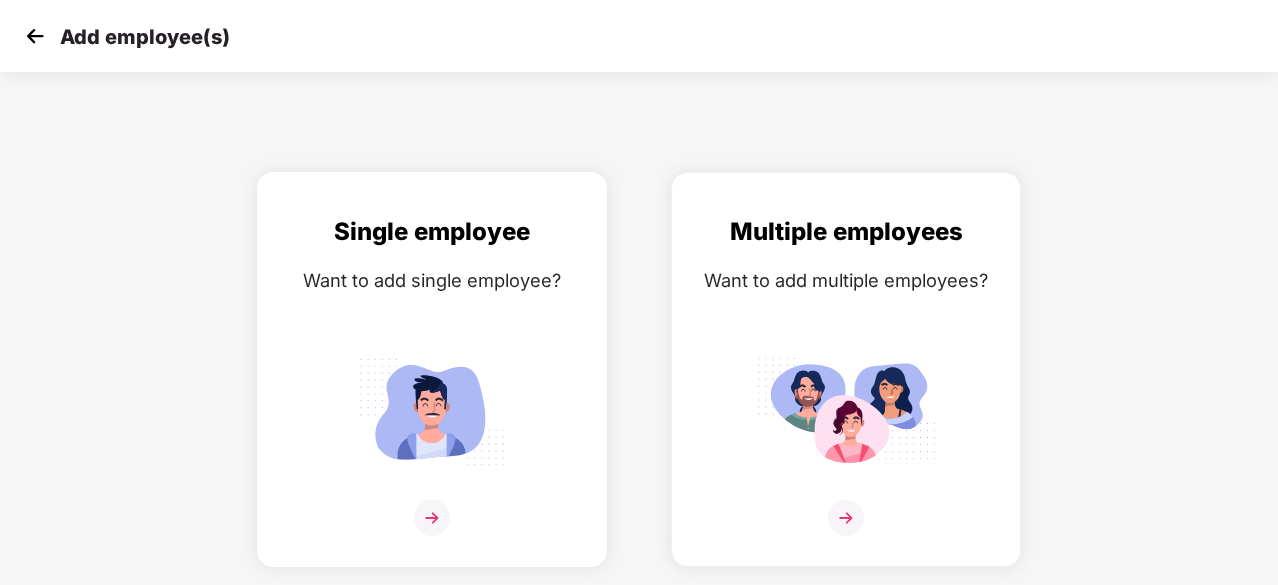 click at bounding box center [432, 518] 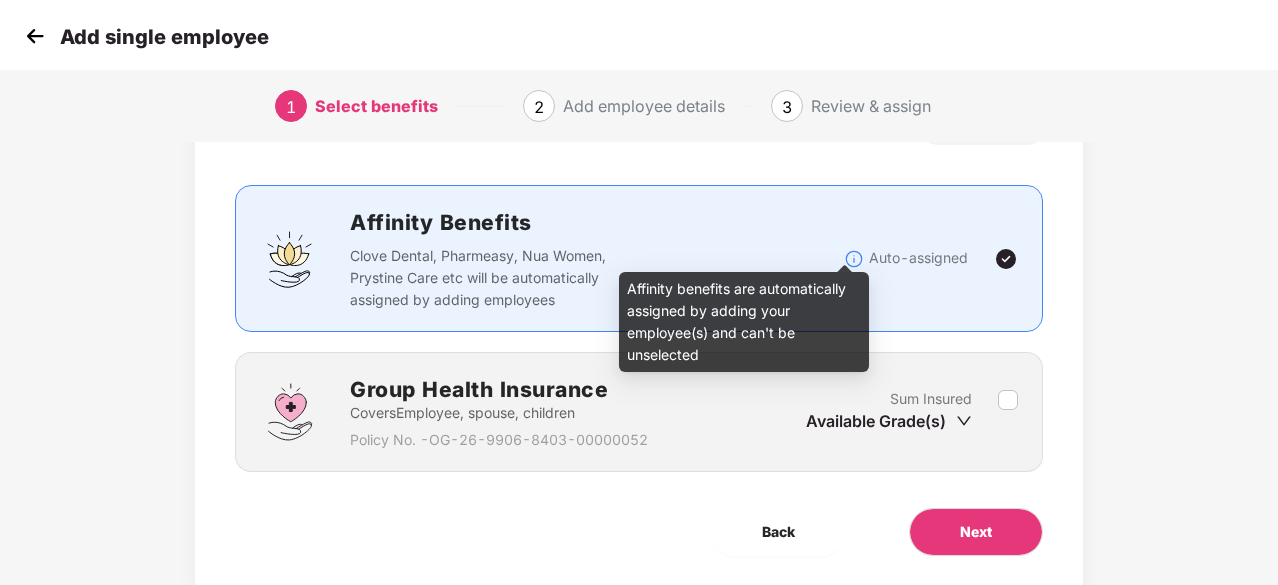 scroll, scrollTop: 152, scrollLeft: 0, axis: vertical 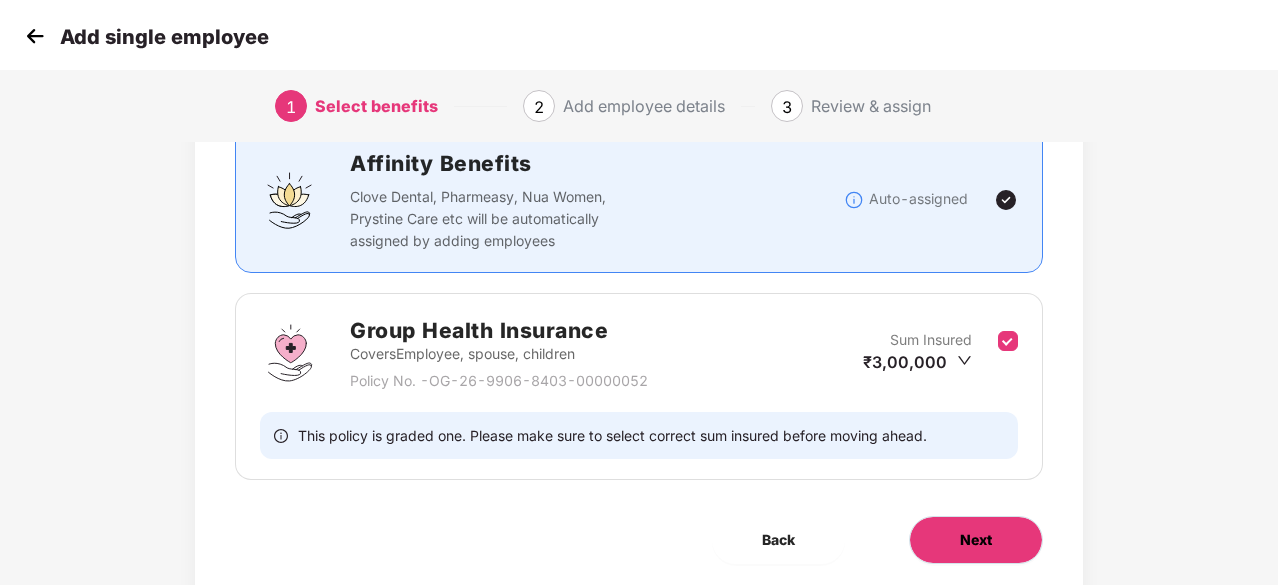 click on "Next" at bounding box center (976, 540) 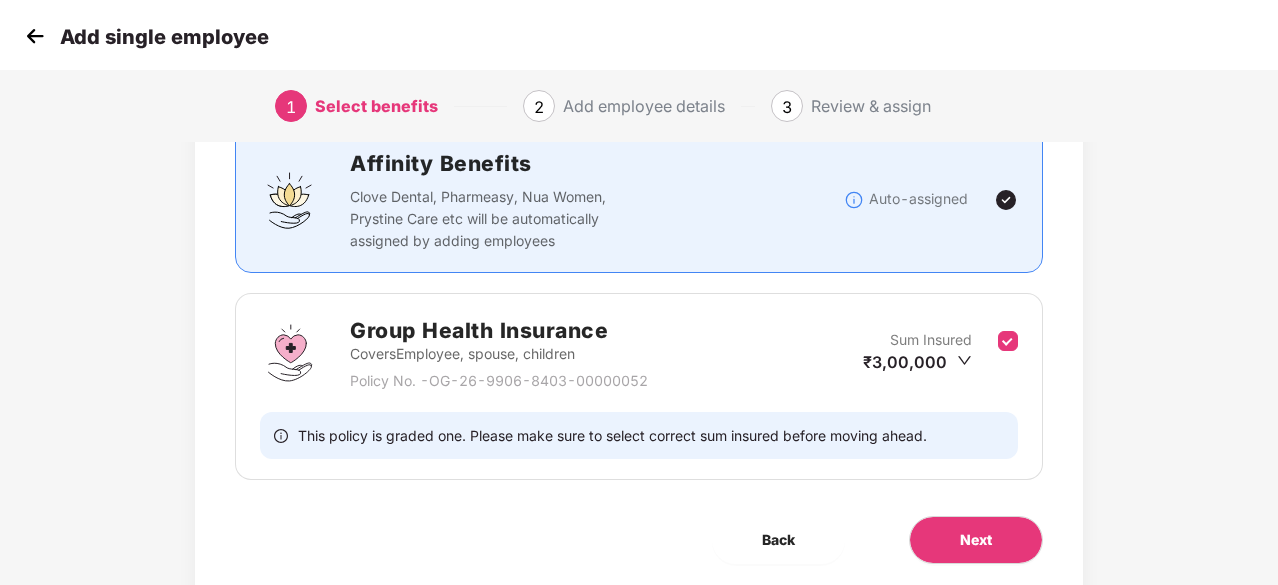 scroll, scrollTop: 0, scrollLeft: 0, axis: both 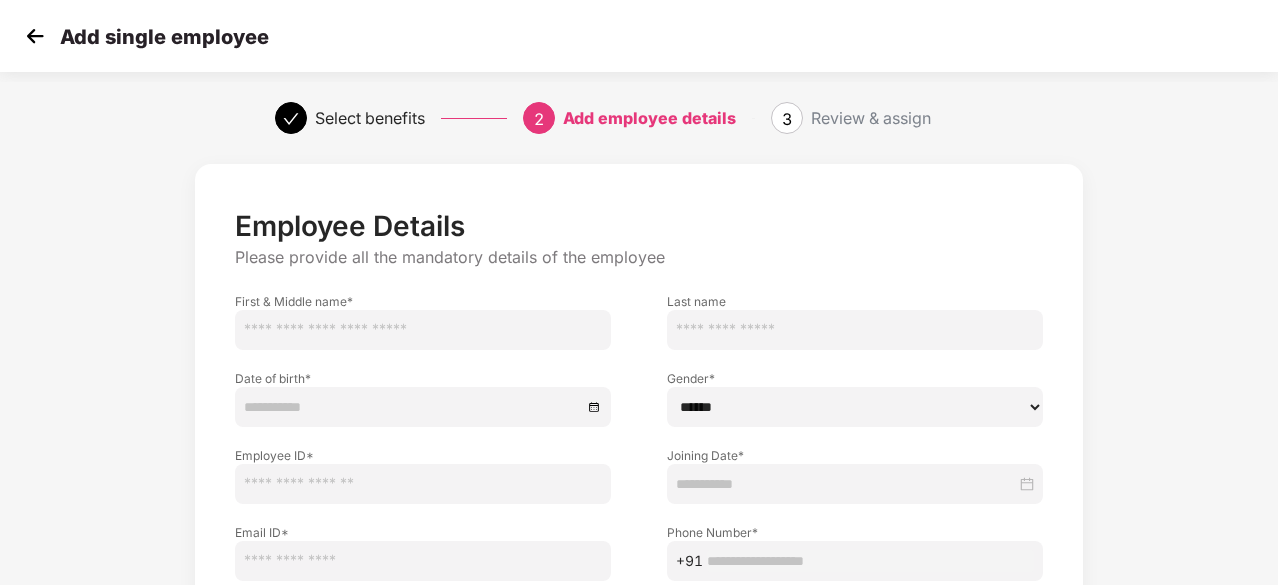 click at bounding box center (423, 330) 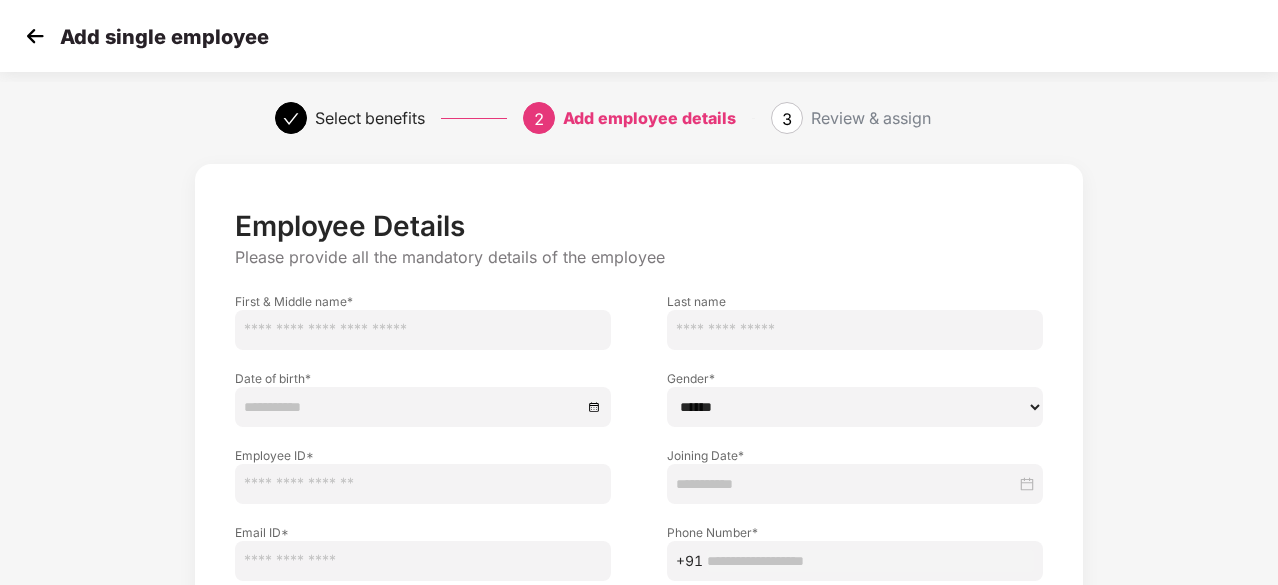 paste on "**********" 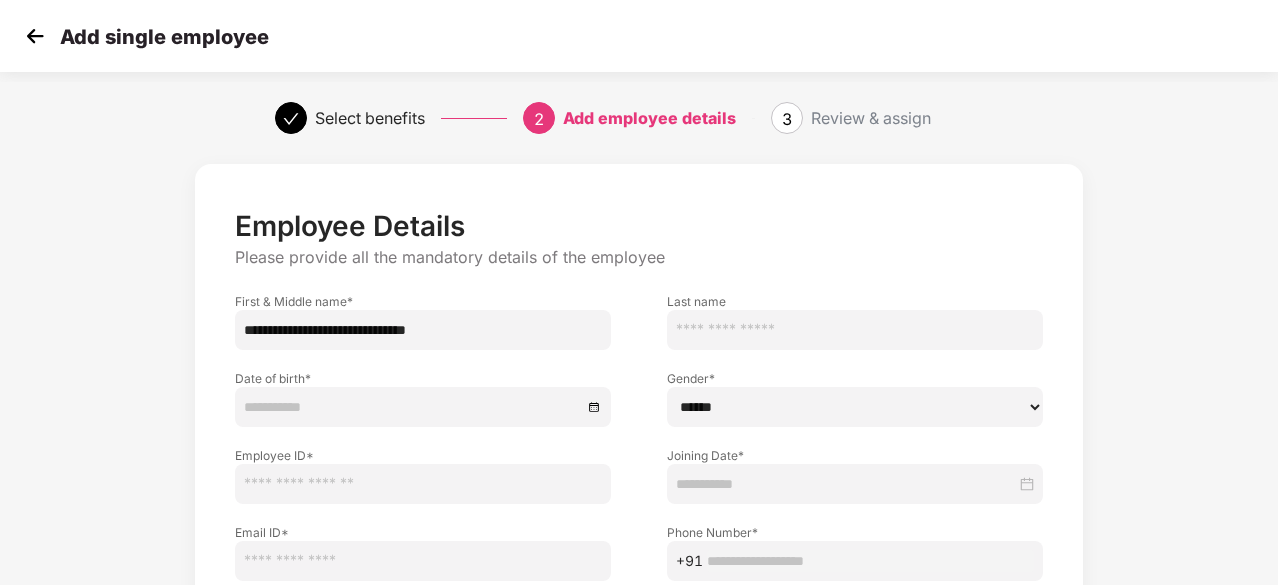 drag, startPoint x: 467, startPoint y: 327, endPoint x: 512, endPoint y: 327, distance: 45 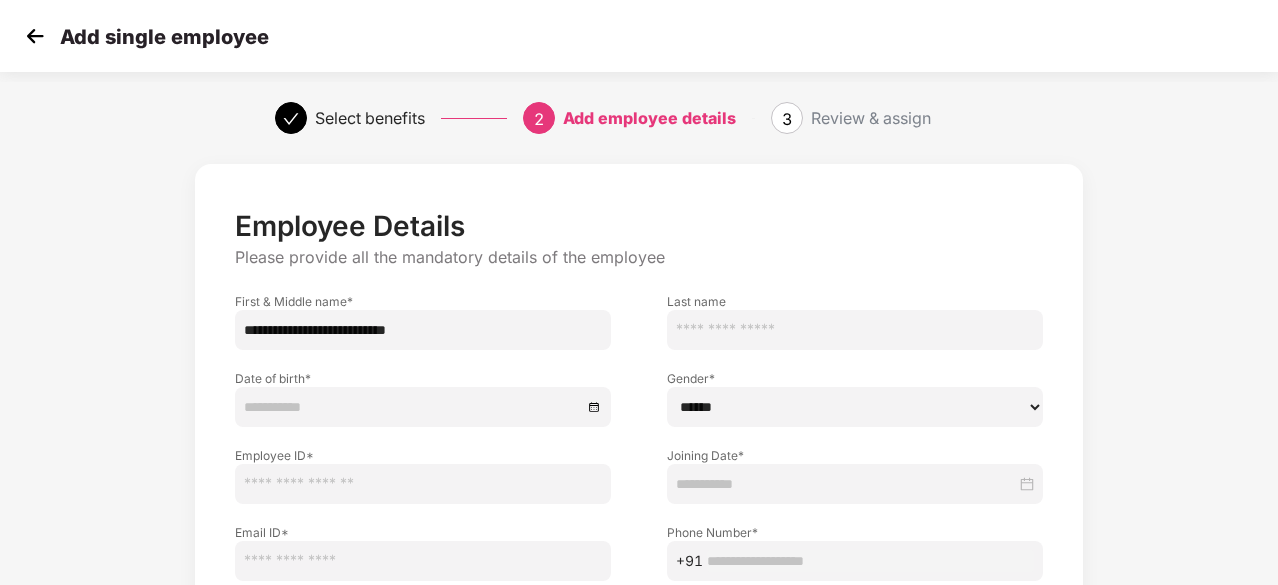 type on "**********" 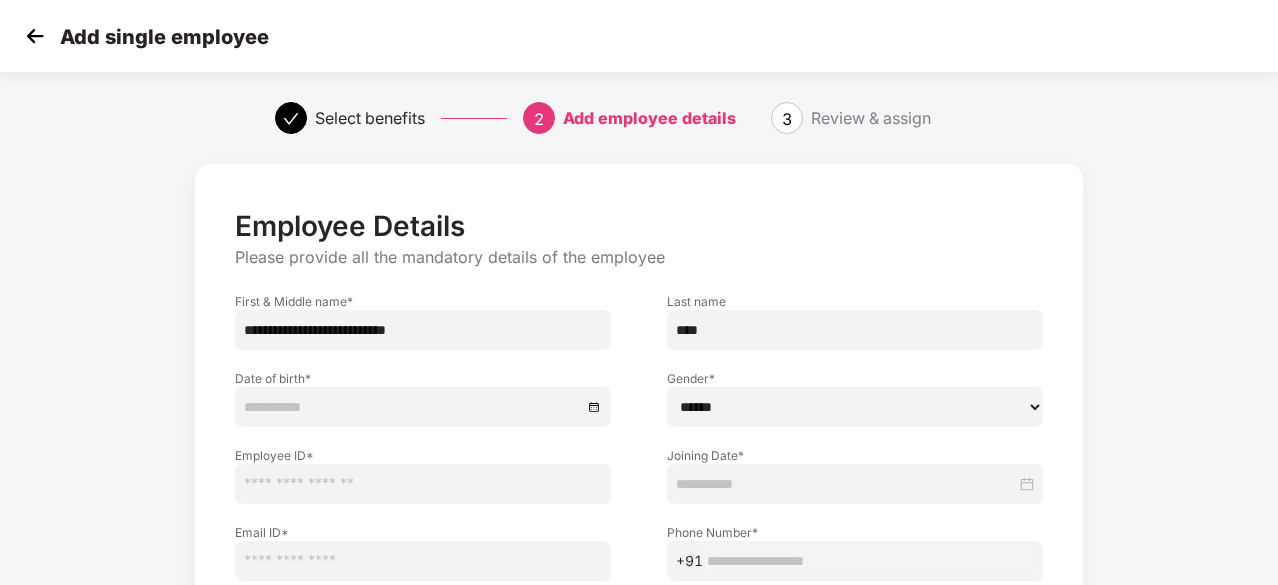 type on "****" 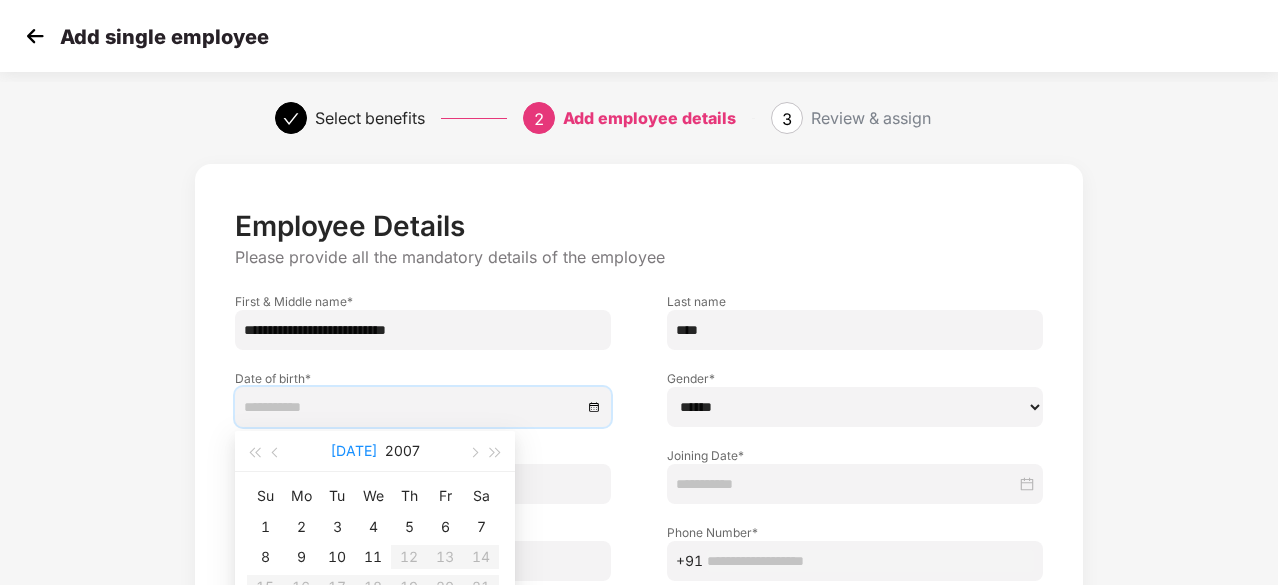 click on "Jul" at bounding box center (354, 451) 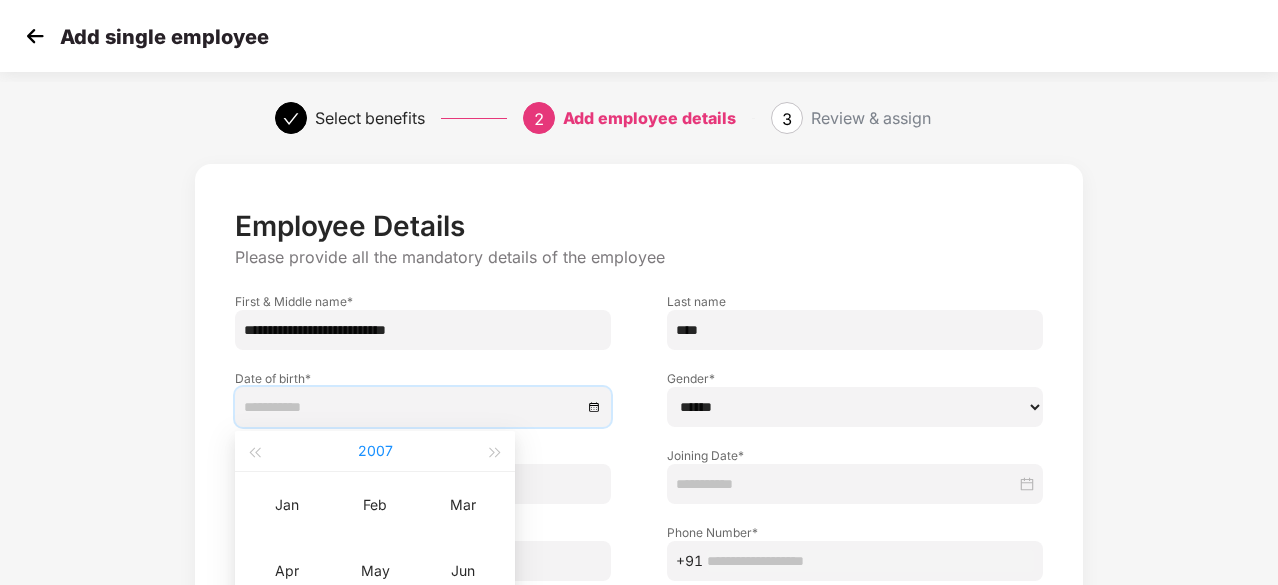click on "2007" at bounding box center (375, 451) 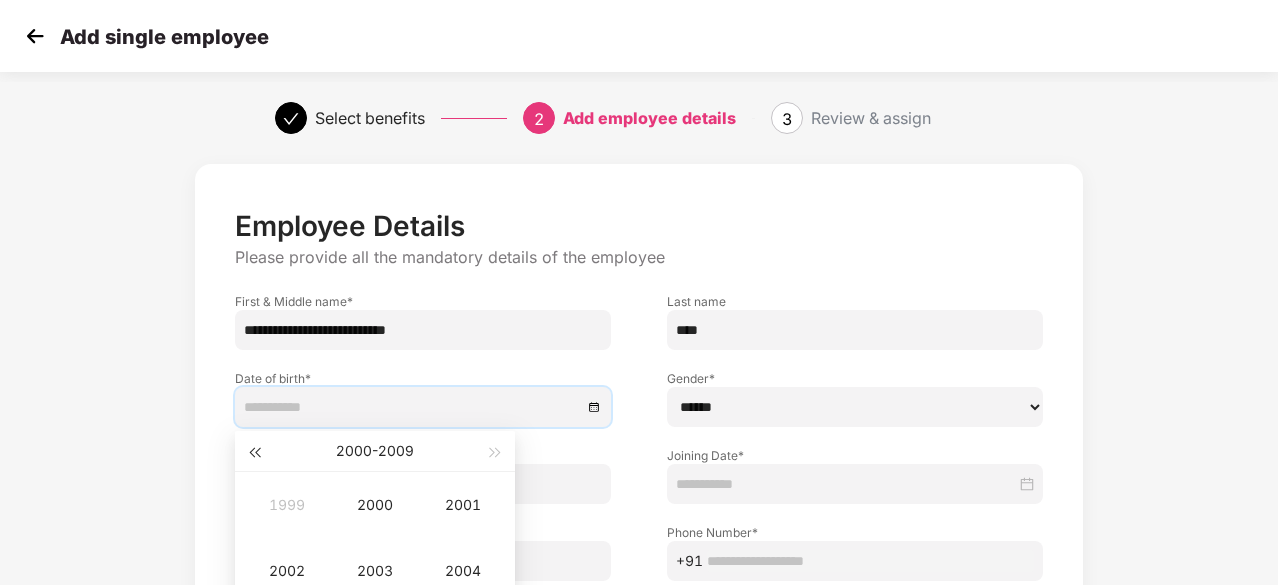 click at bounding box center (254, 451) 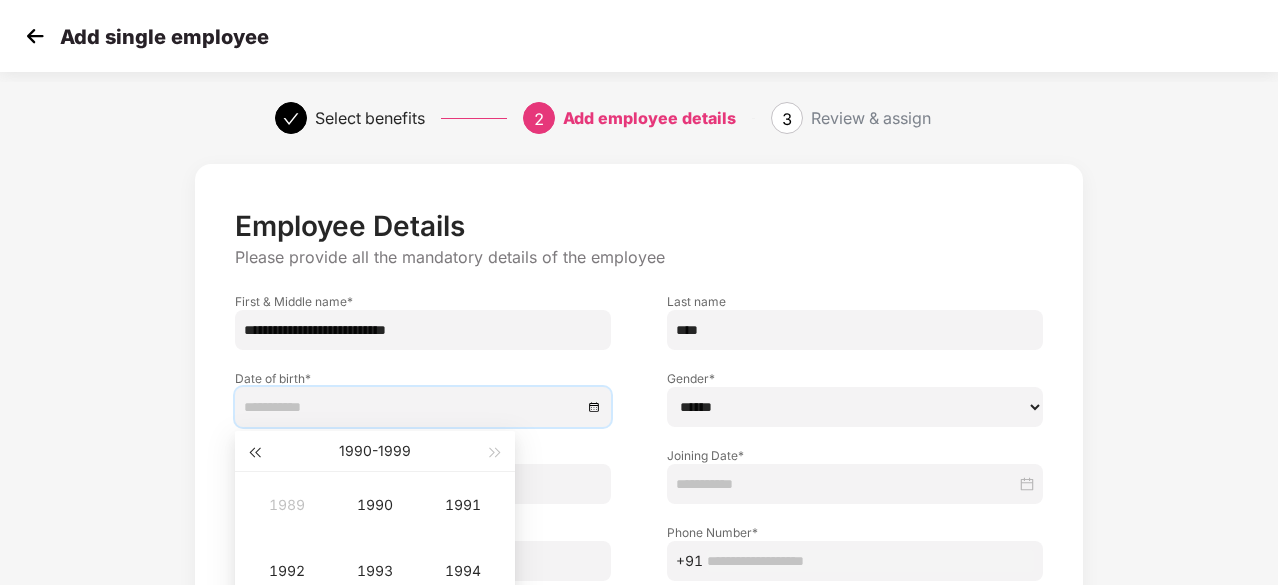click at bounding box center [254, 451] 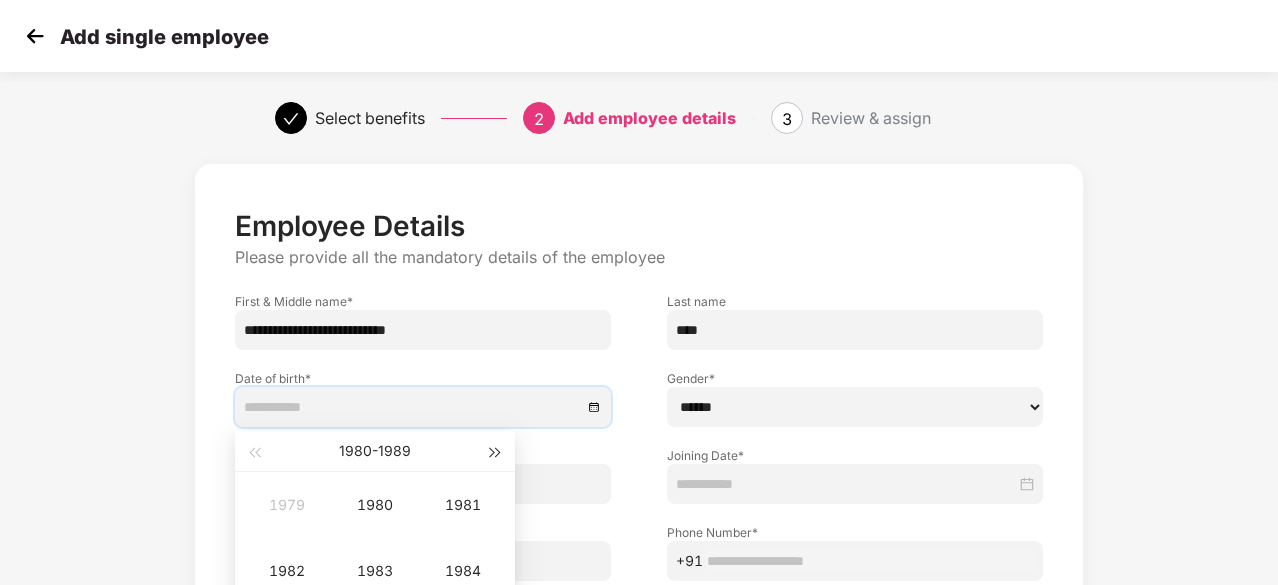 click at bounding box center (496, 451) 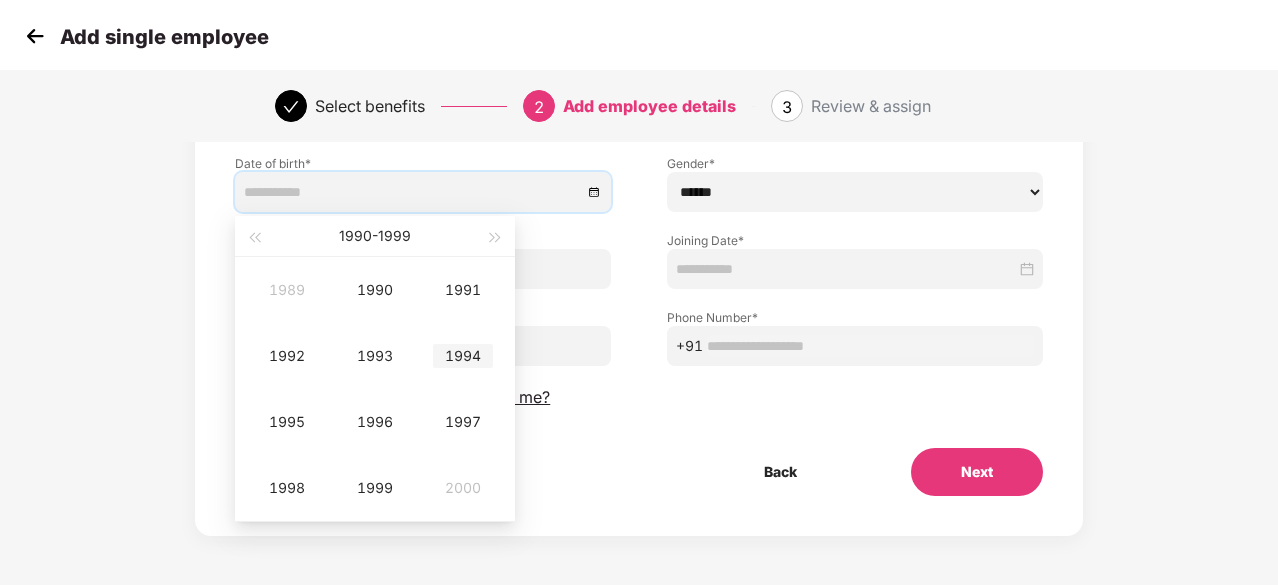 scroll, scrollTop: 216, scrollLeft: 0, axis: vertical 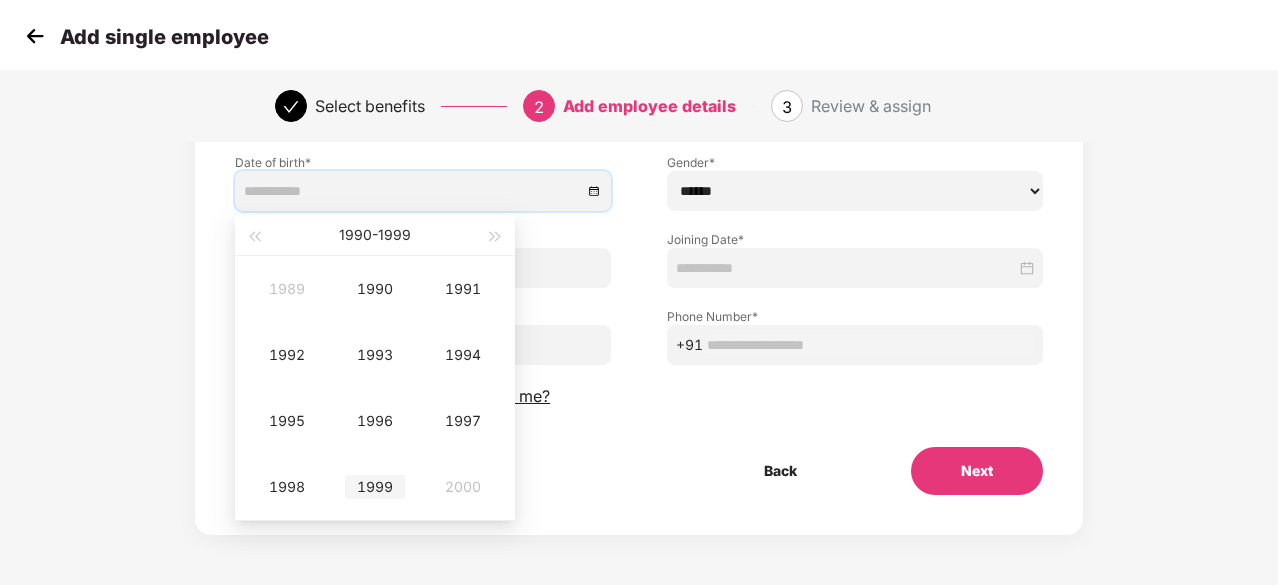 type on "**********" 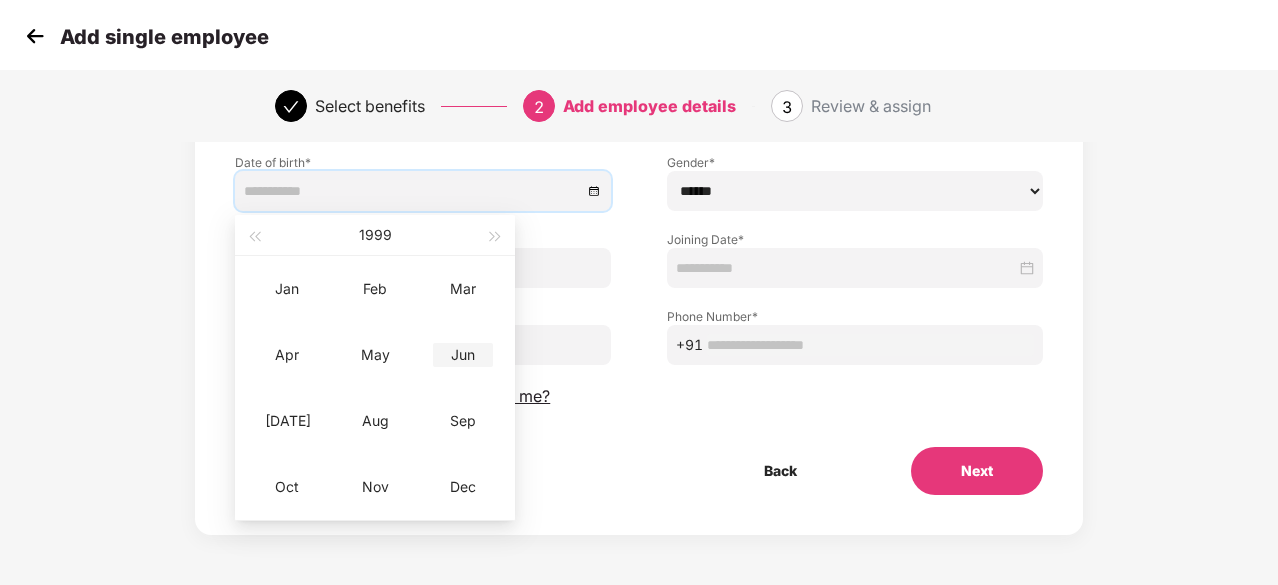type on "**********" 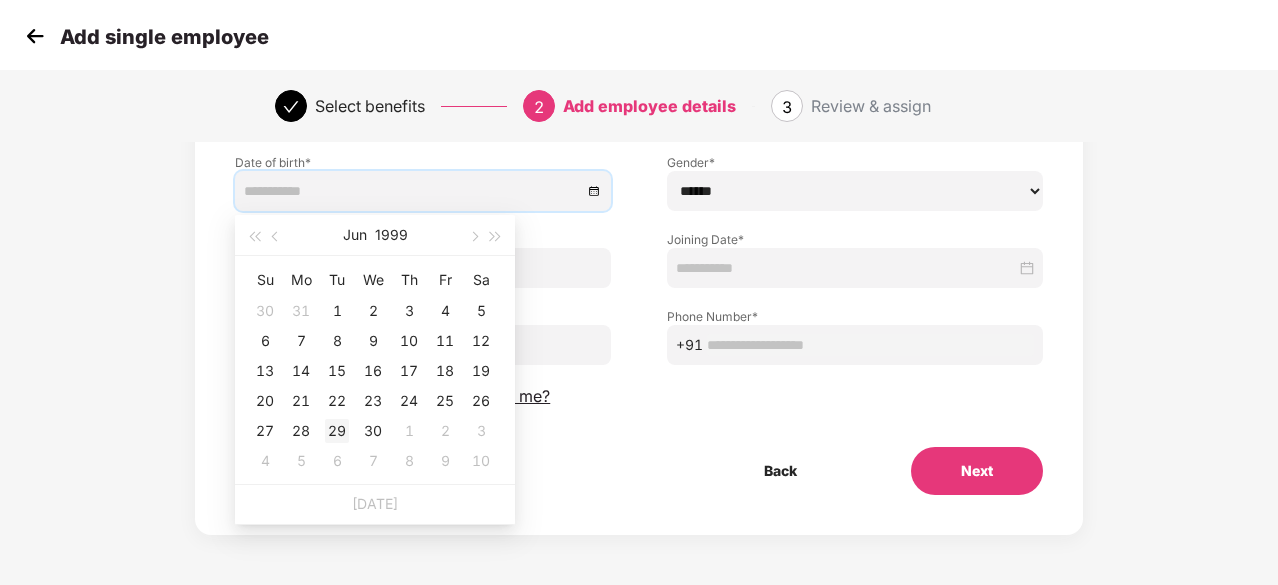 type on "**********" 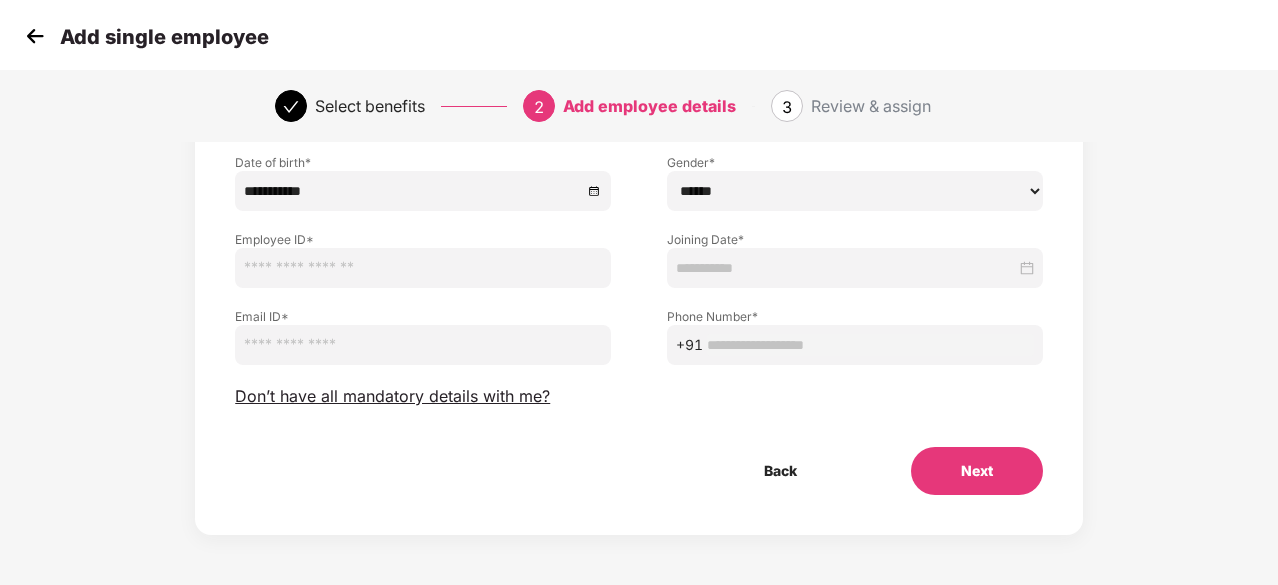 click on "****** **** ******" at bounding box center (855, 191) 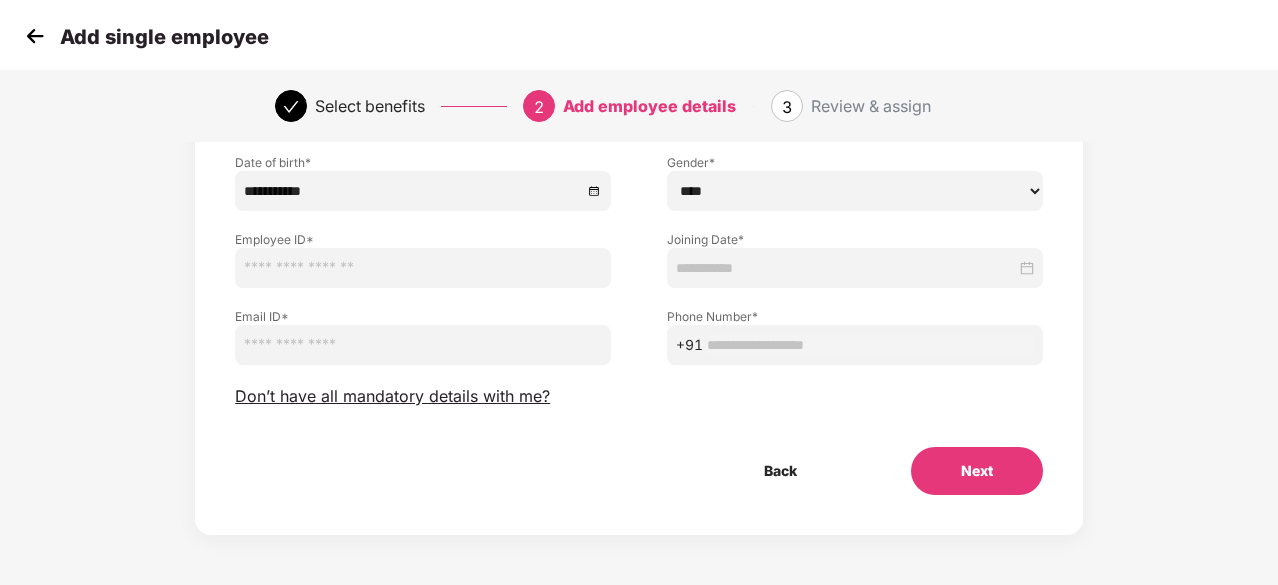 click on "****** **** ******" at bounding box center [855, 191] 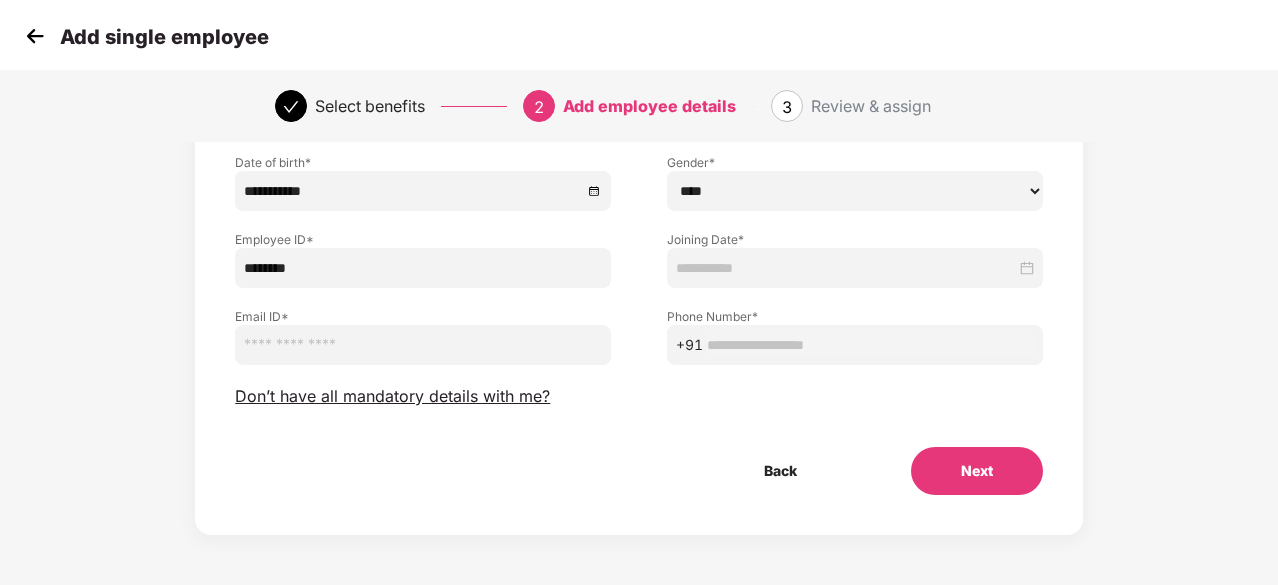 type on "********" 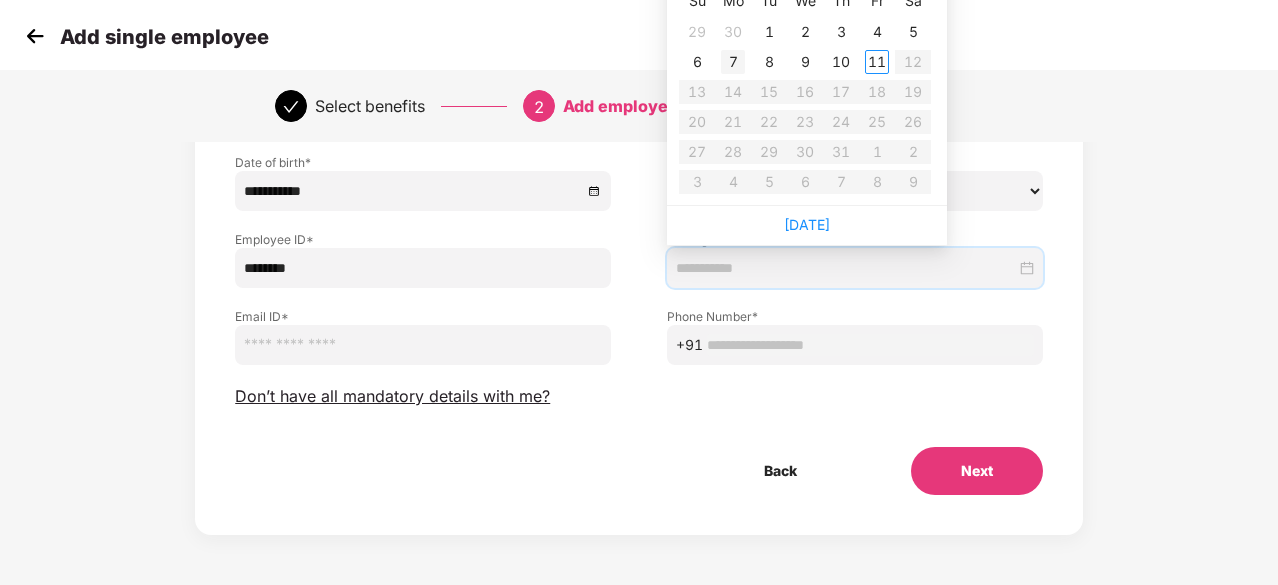 type on "**********" 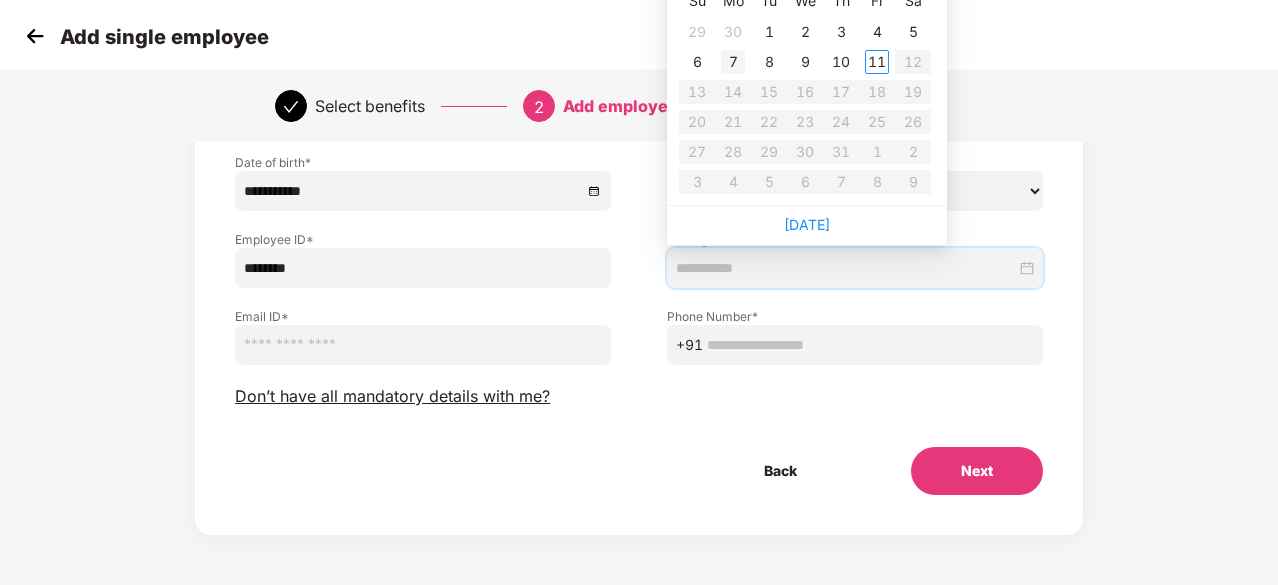 click on "7" at bounding box center (733, 62) 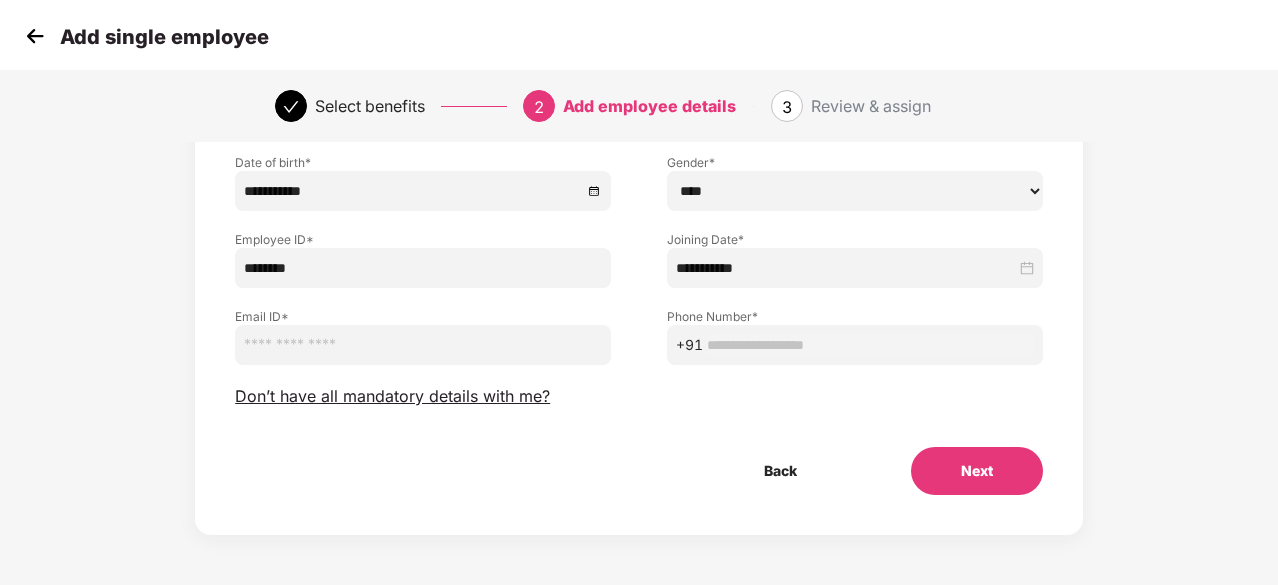 click at bounding box center (423, 345) 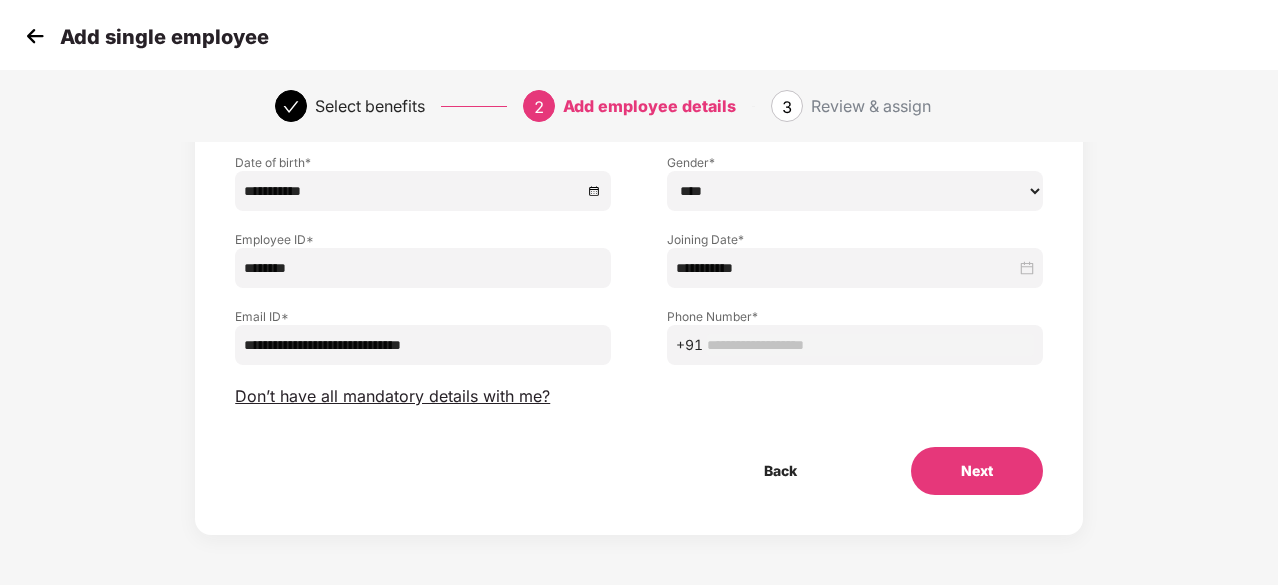 type on "**********" 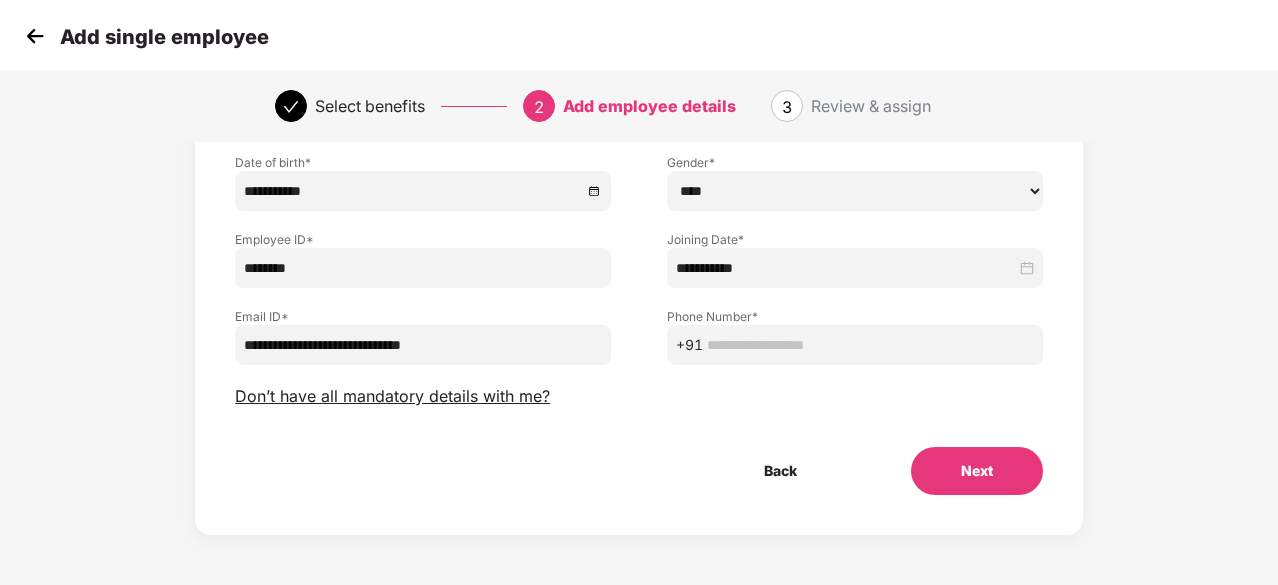 click at bounding box center [870, 345] 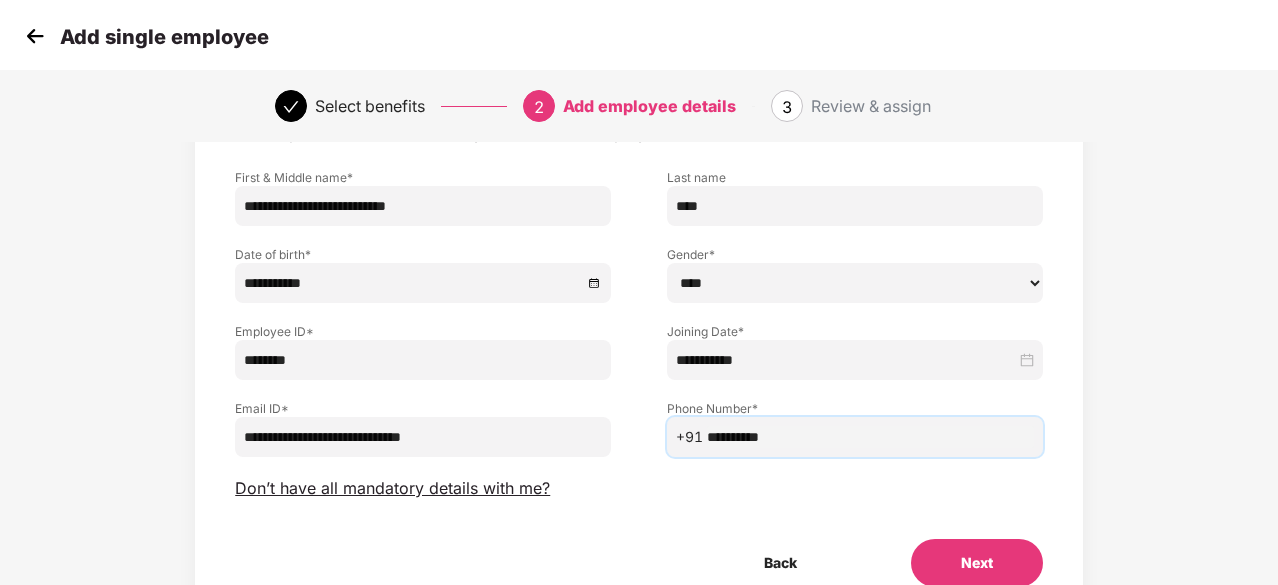 scroll, scrollTop: 216, scrollLeft: 0, axis: vertical 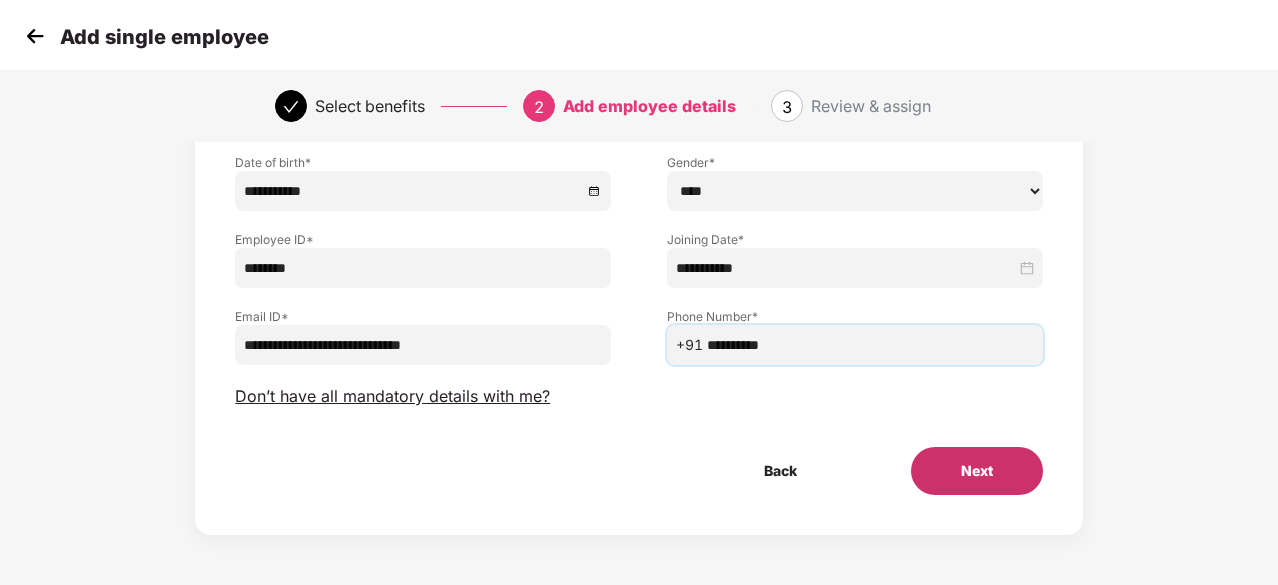type on "**********" 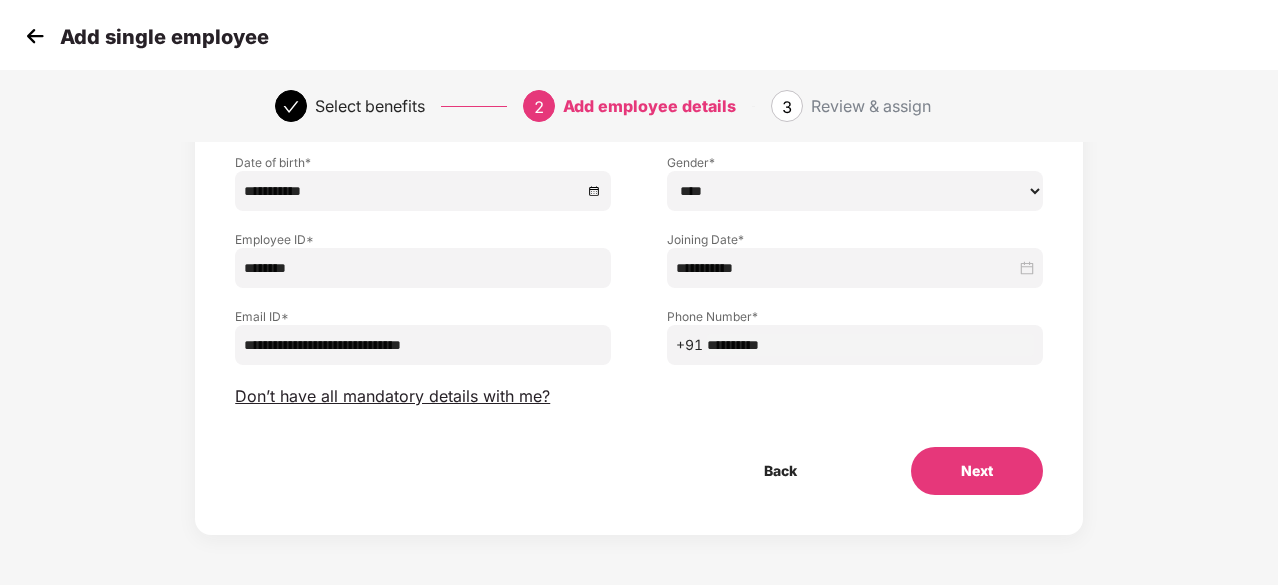 click on "Next" at bounding box center [977, 471] 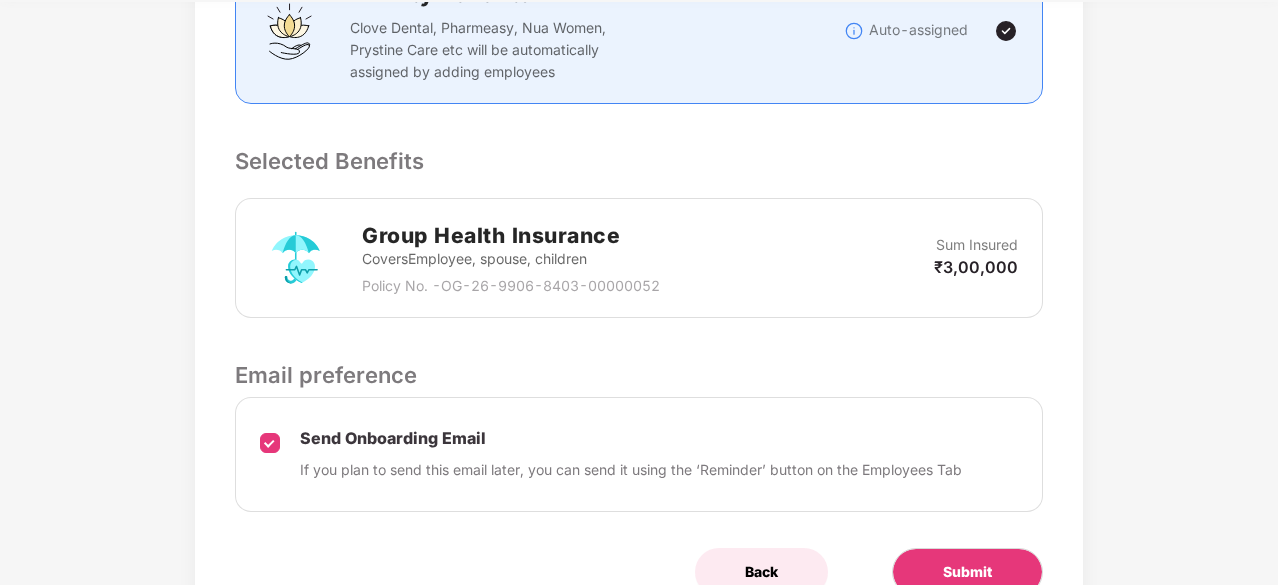 scroll, scrollTop: 680, scrollLeft: 0, axis: vertical 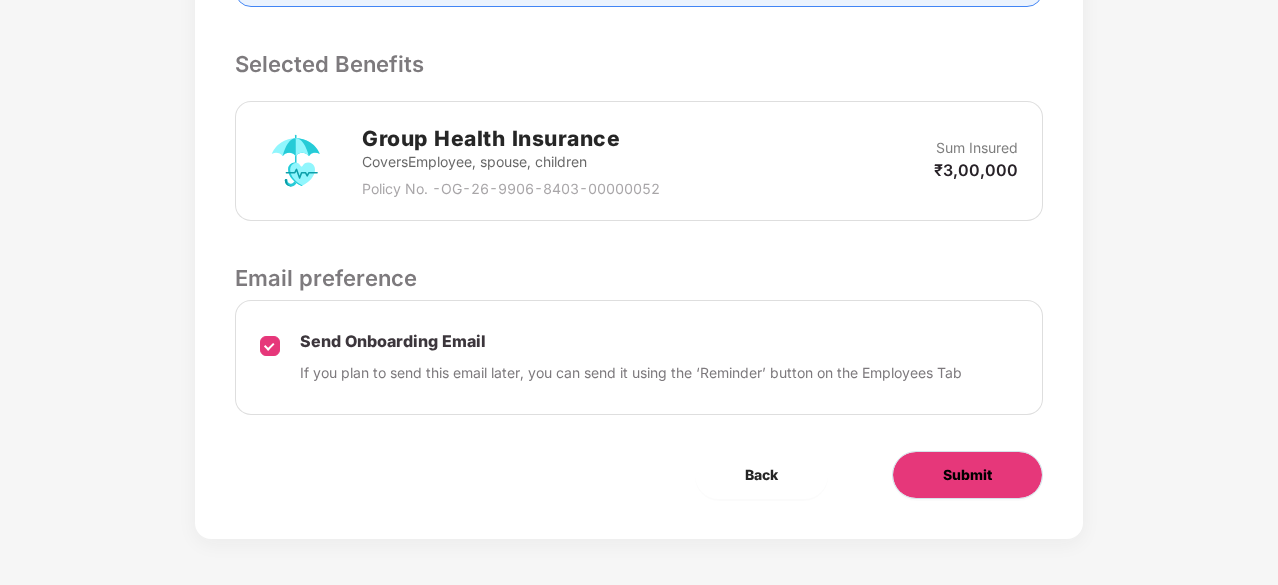 click on "Submit" at bounding box center (967, 475) 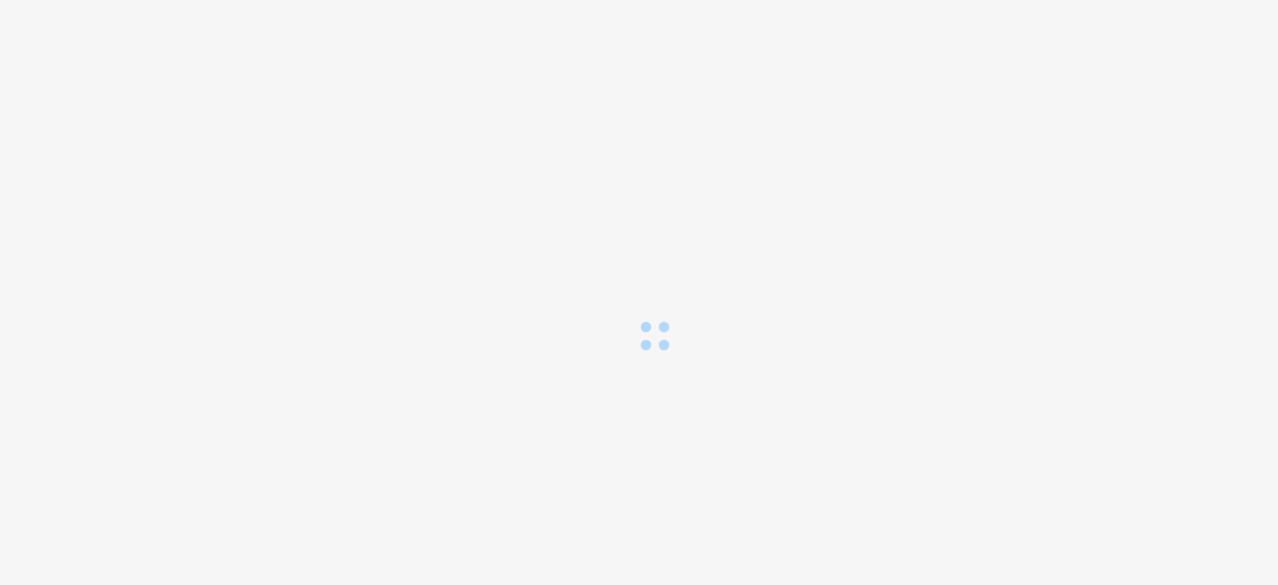 scroll, scrollTop: 0, scrollLeft: 0, axis: both 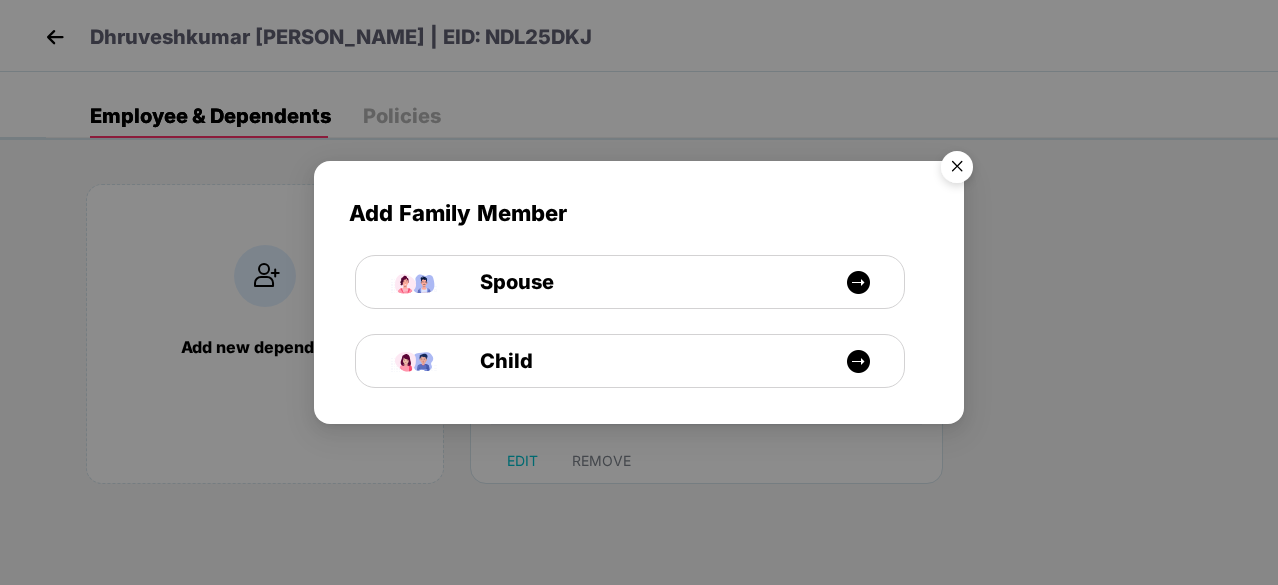 click at bounding box center (957, 170) 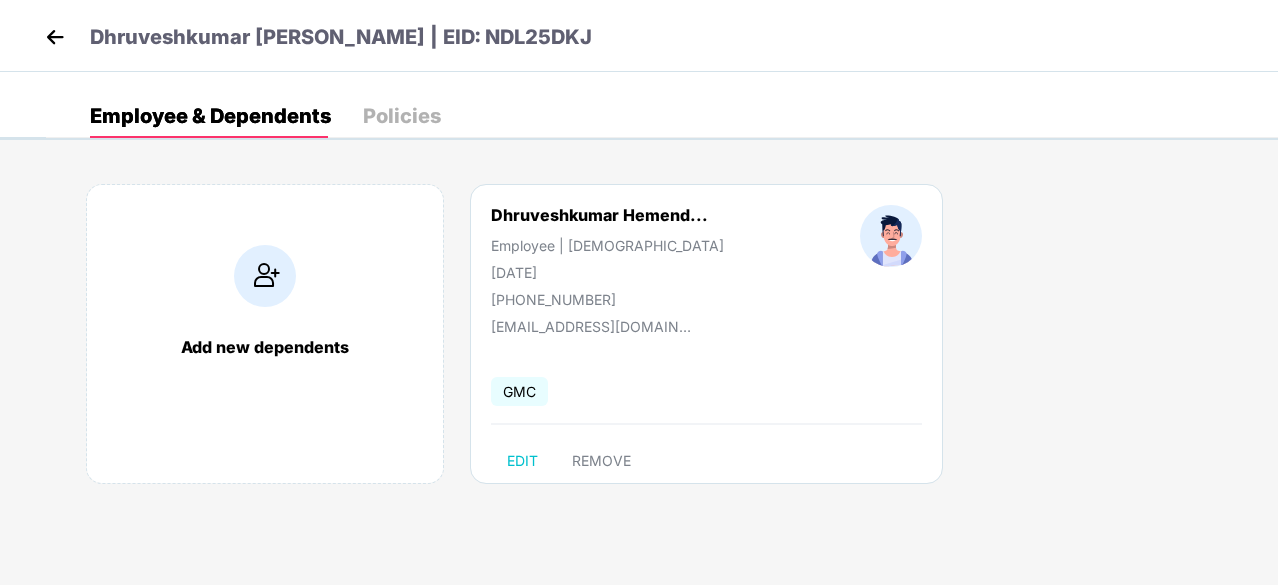 click at bounding box center [55, 37] 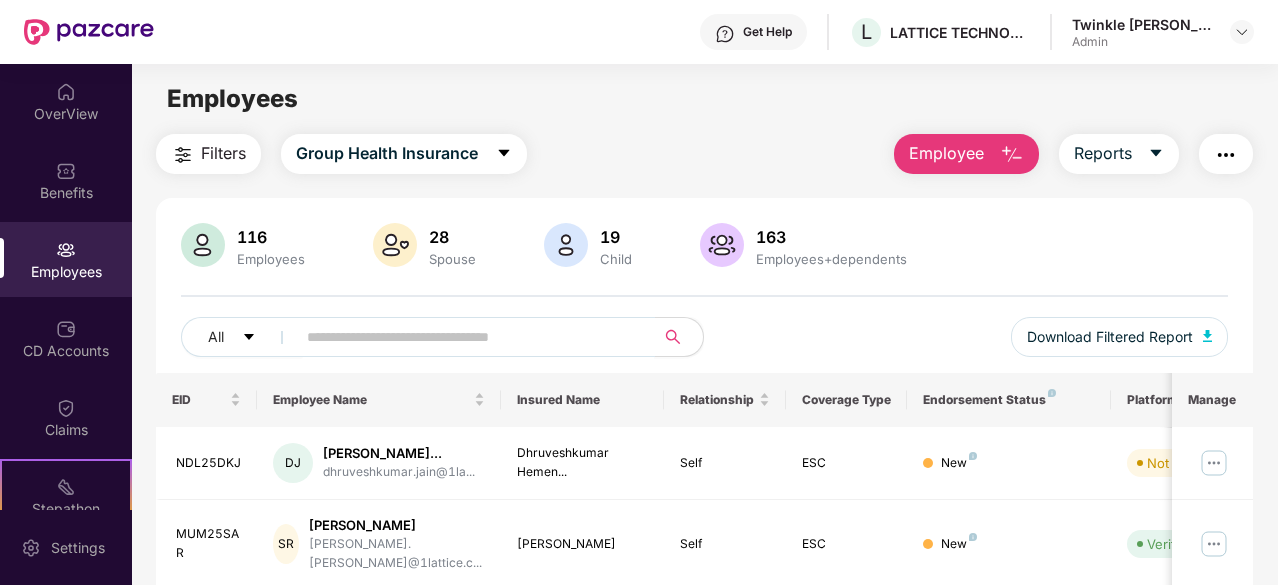 click at bounding box center [469, 337] 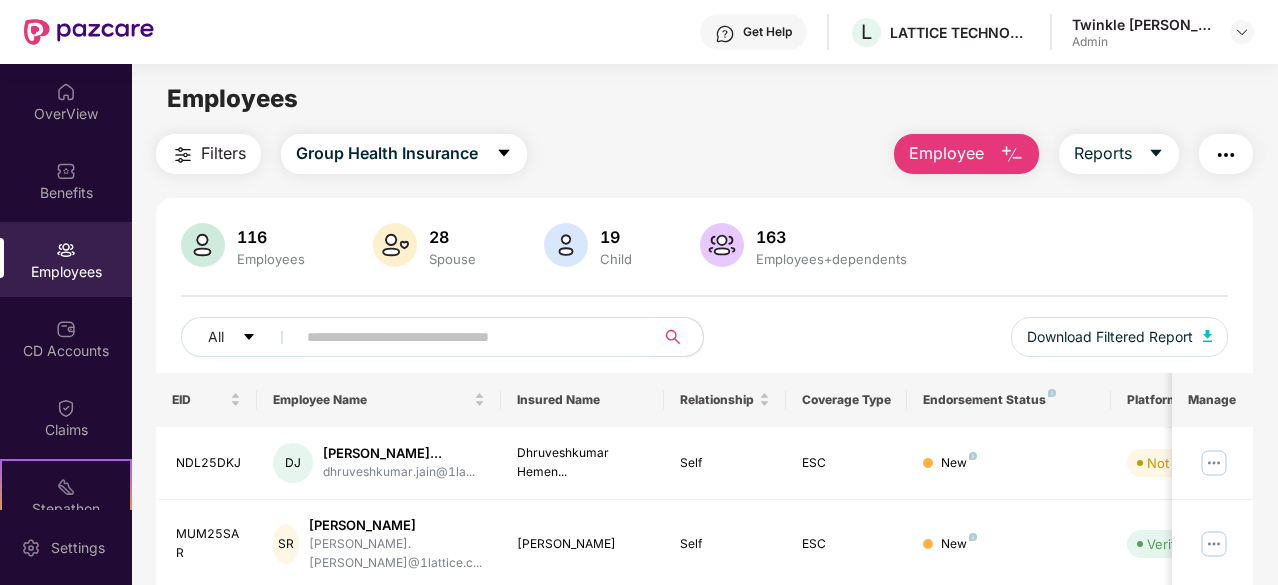 click on "Employee" at bounding box center [966, 154] 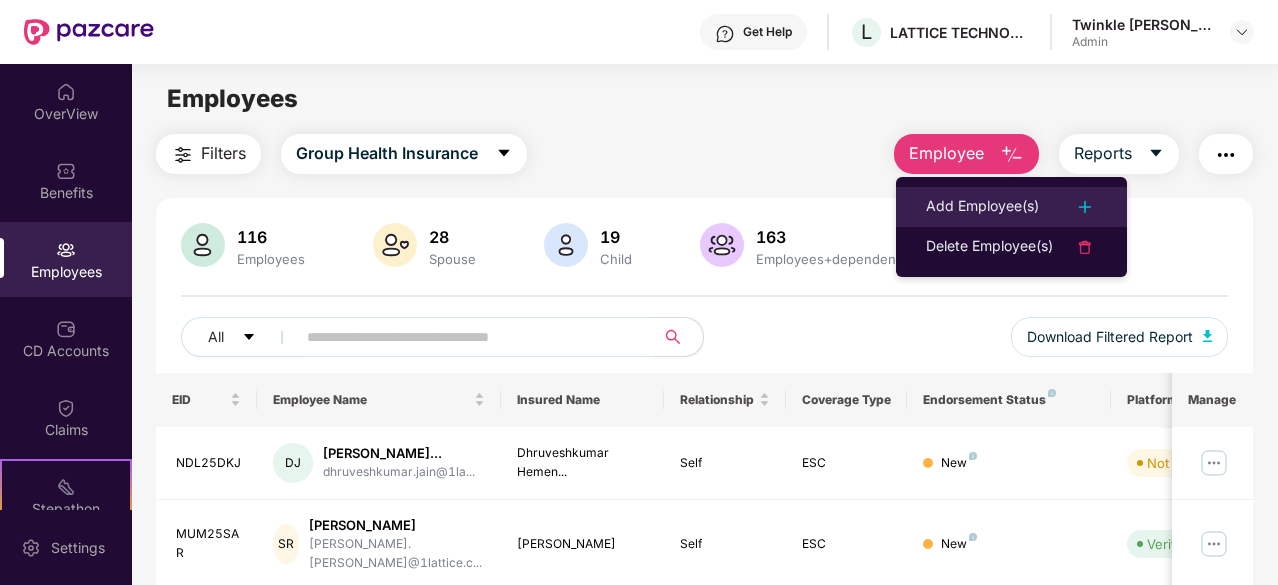 click on "Add Employee(s)" at bounding box center [982, 207] 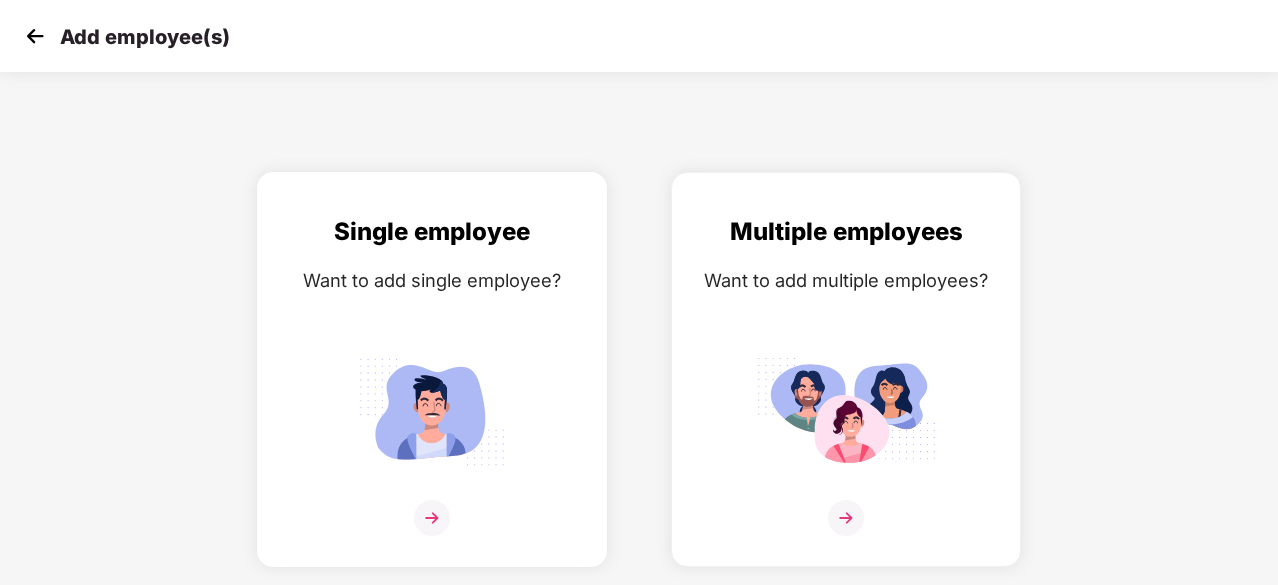 click at bounding box center (432, 518) 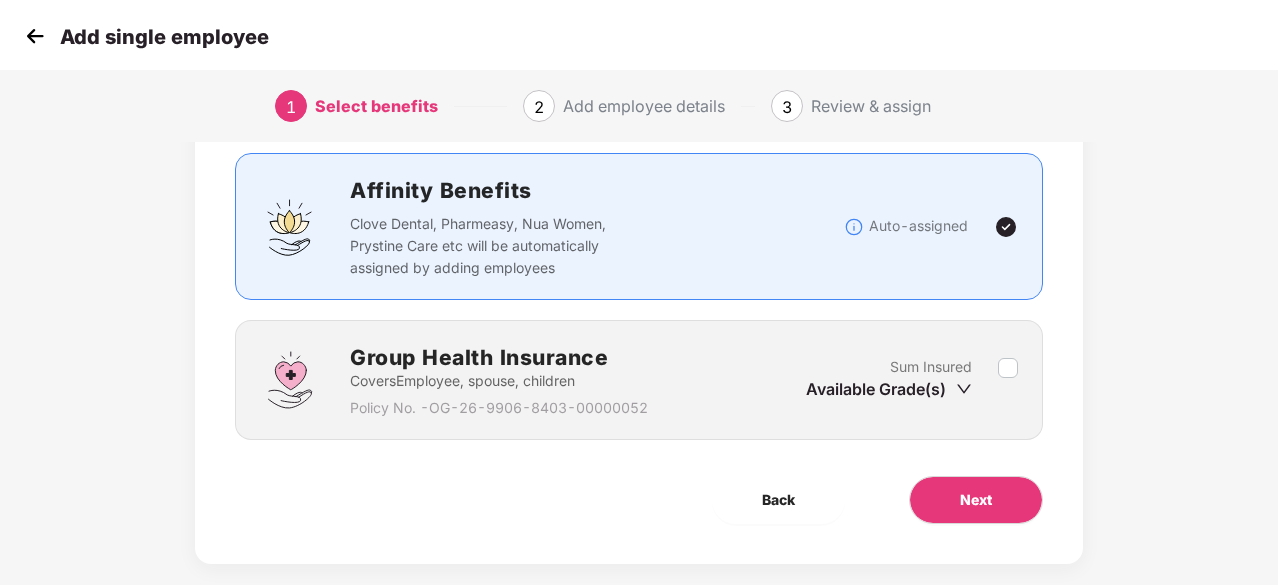 scroll, scrollTop: 152, scrollLeft: 0, axis: vertical 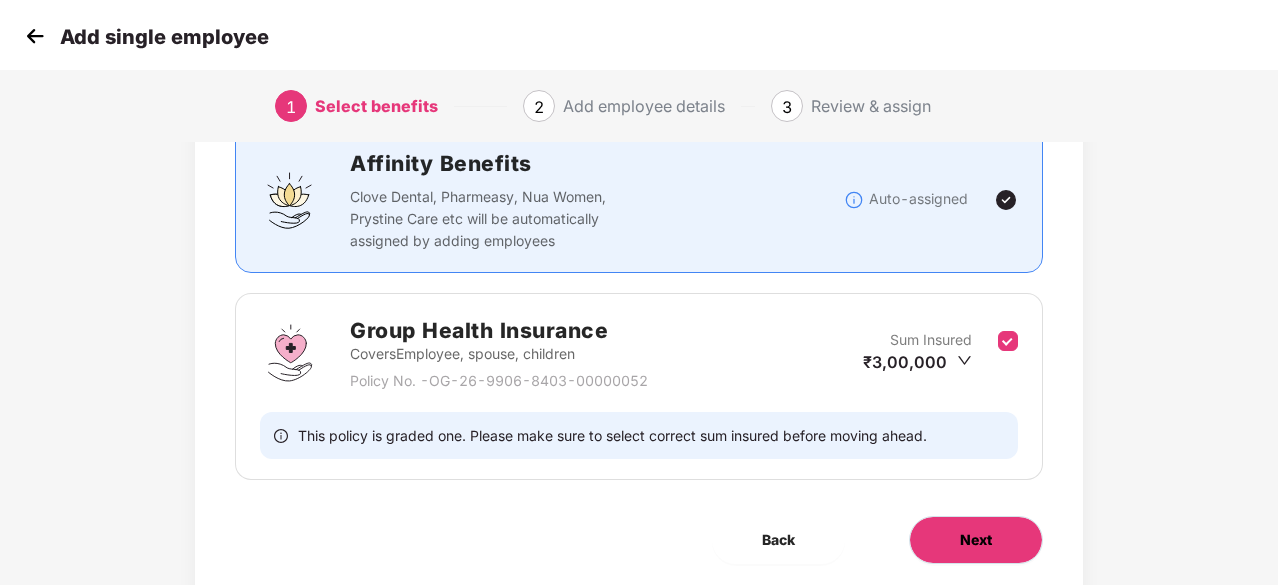 click on "Next" at bounding box center (976, 540) 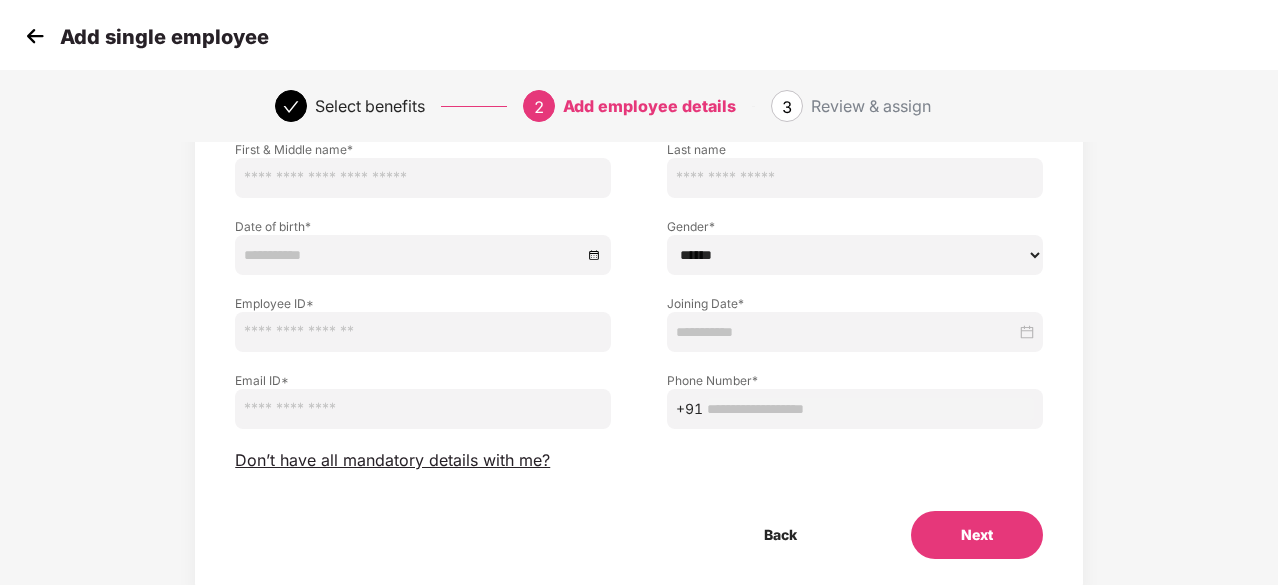 scroll, scrollTop: 0, scrollLeft: 0, axis: both 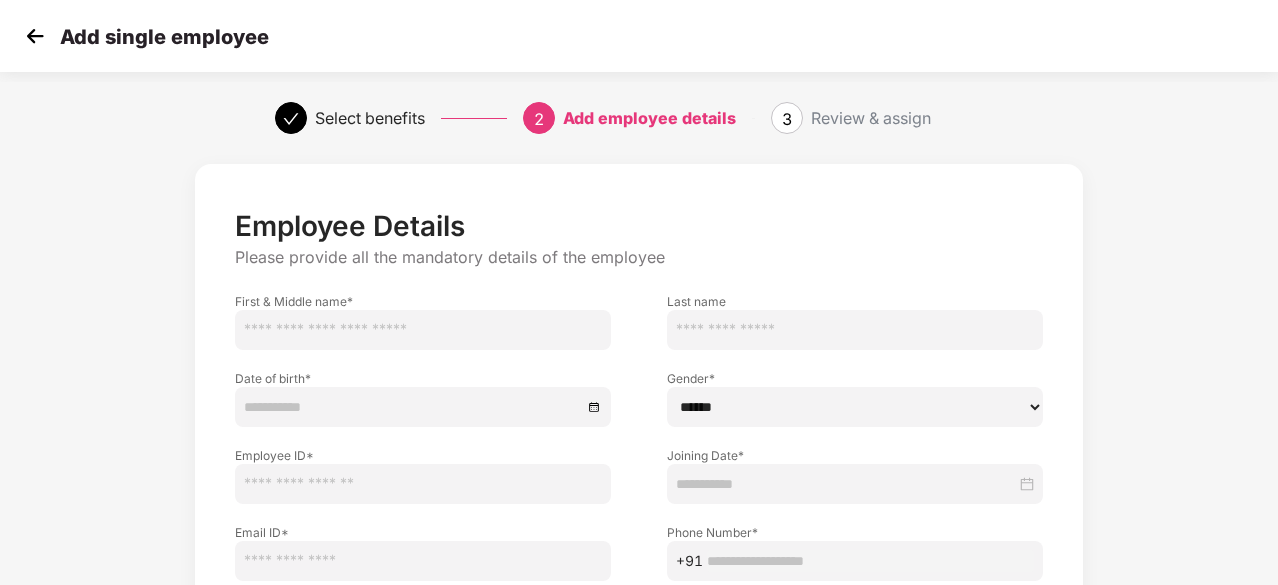 click at bounding box center (423, 330) 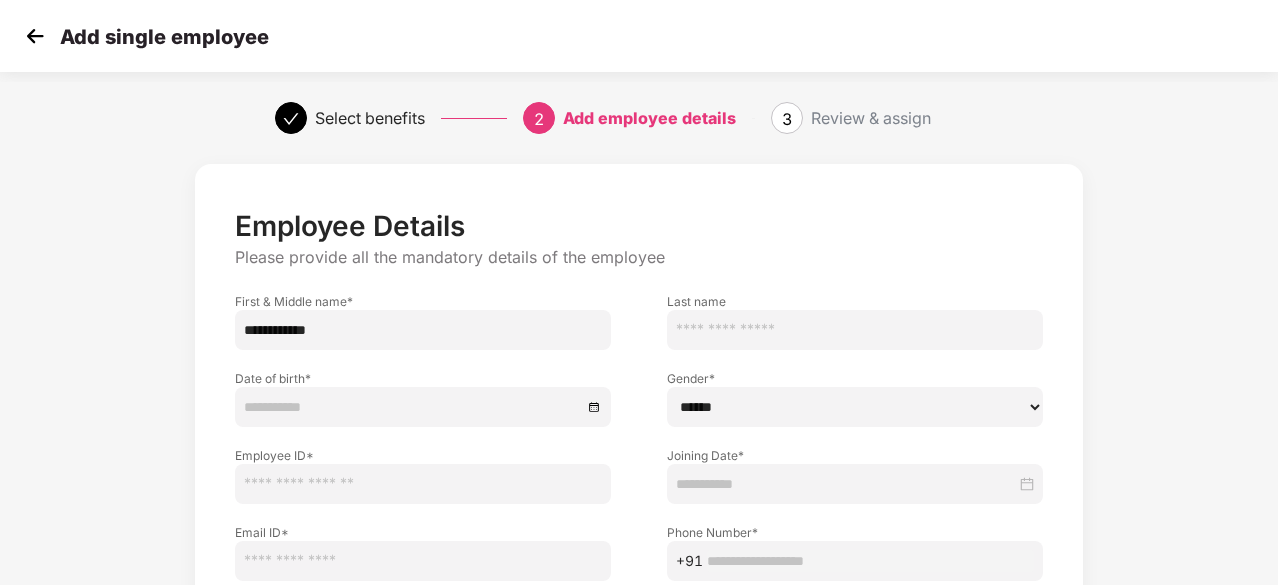 drag, startPoint x: 298, startPoint y: 333, endPoint x: 395, endPoint y: 333, distance: 97 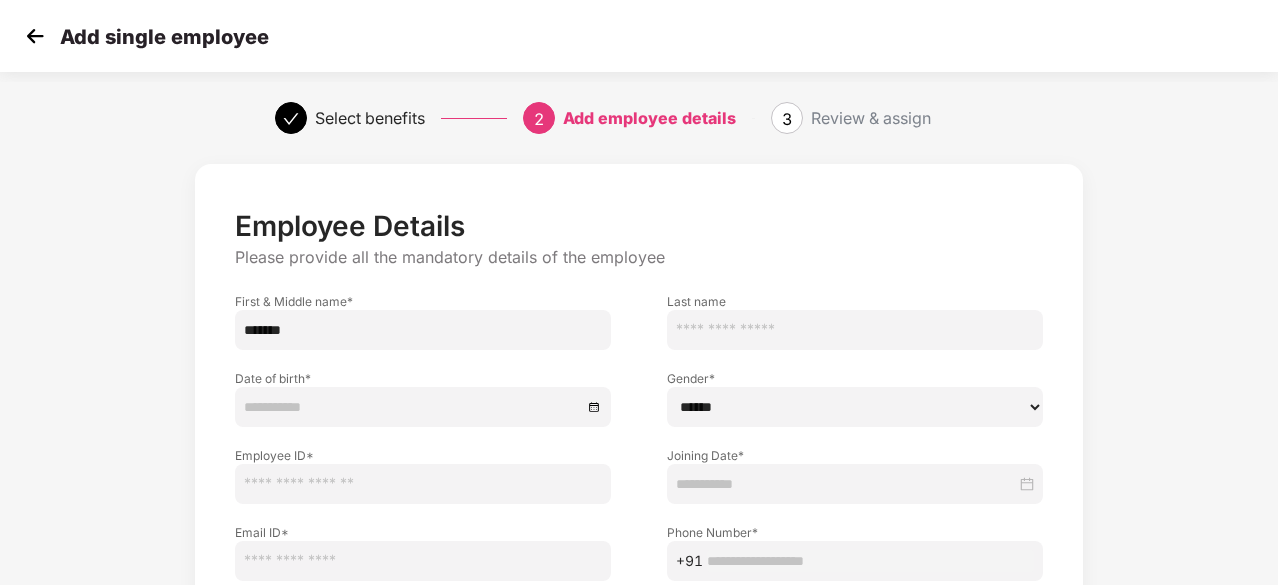 type on "******" 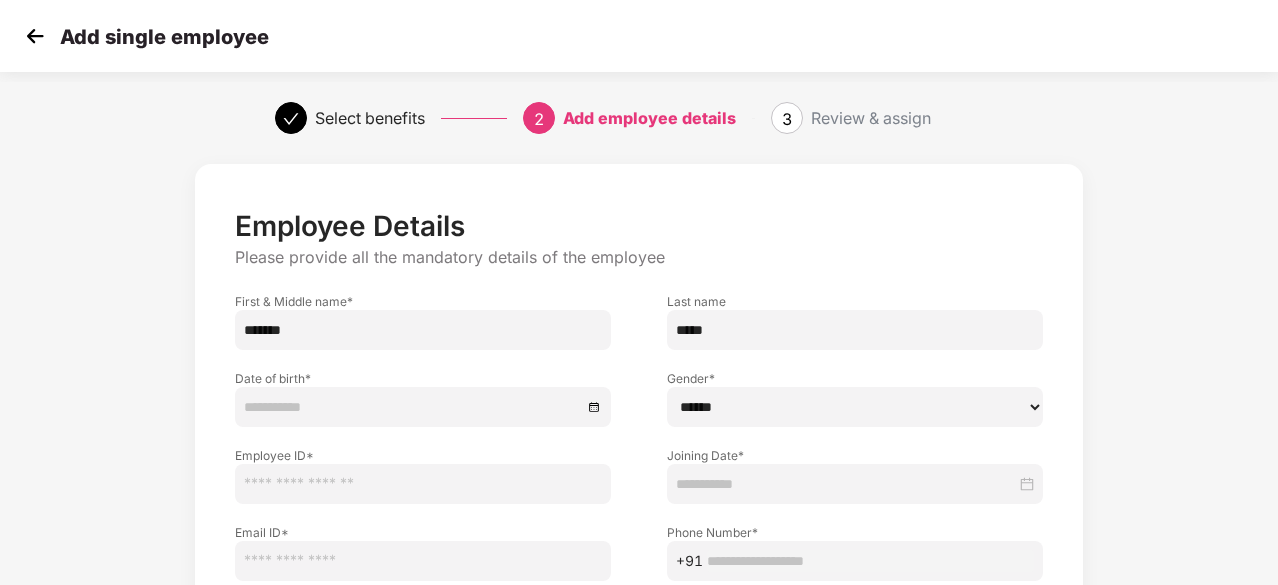 type on "*****" 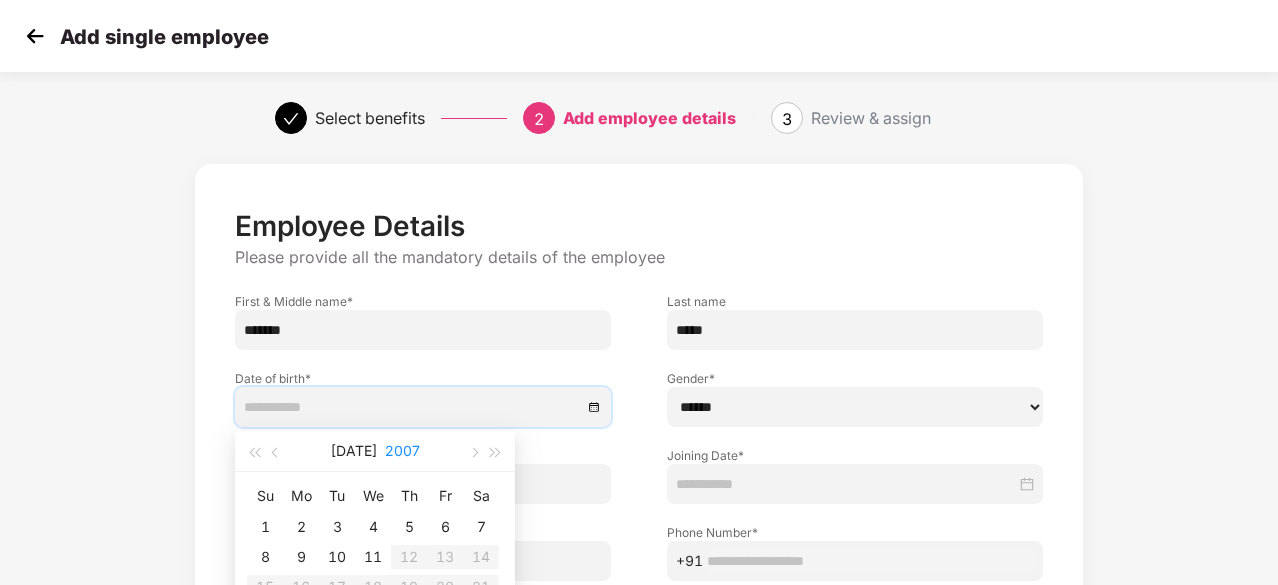 drag, startPoint x: 368, startPoint y: 457, endPoint x: 394, endPoint y: 451, distance: 26.683329 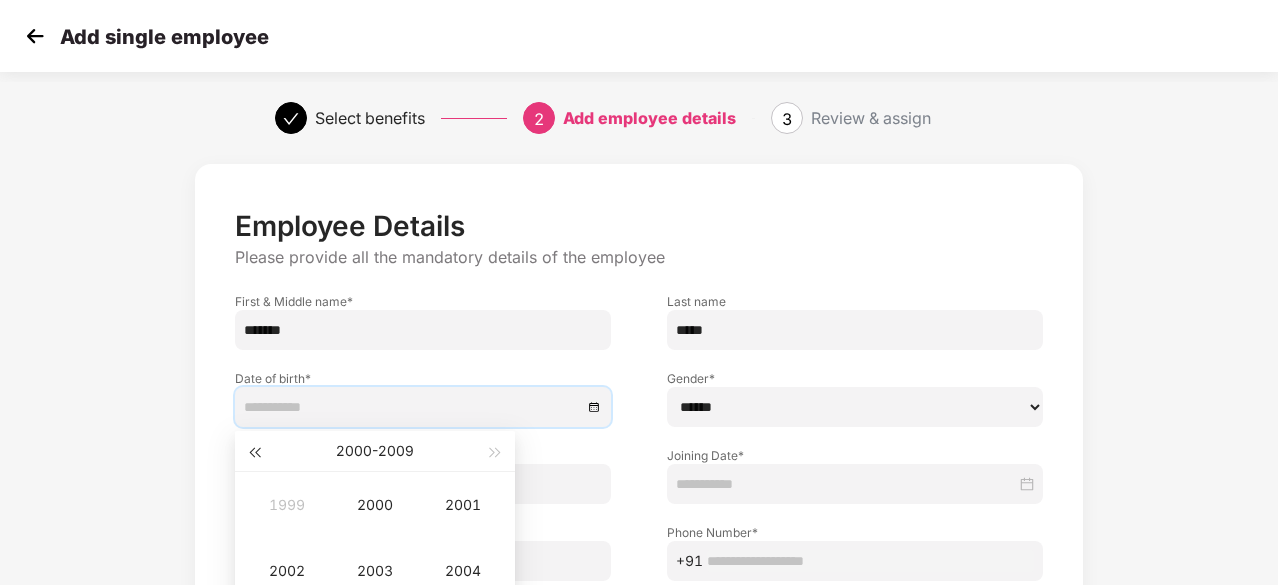 click at bounding box center (254, 453) 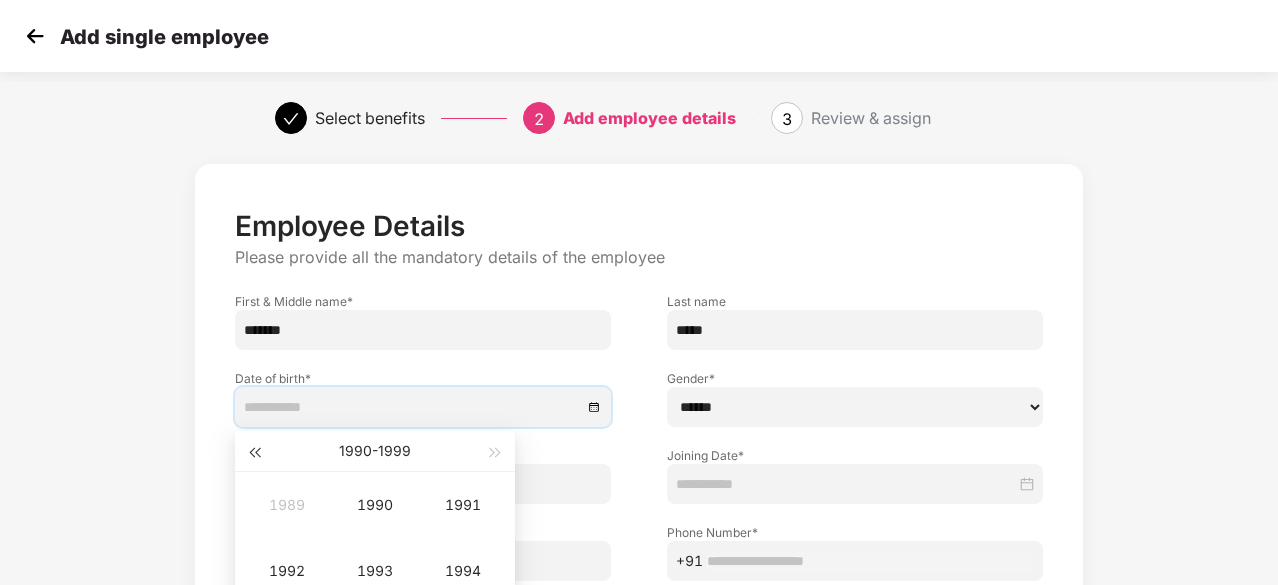click at bounding box center [254, 453] 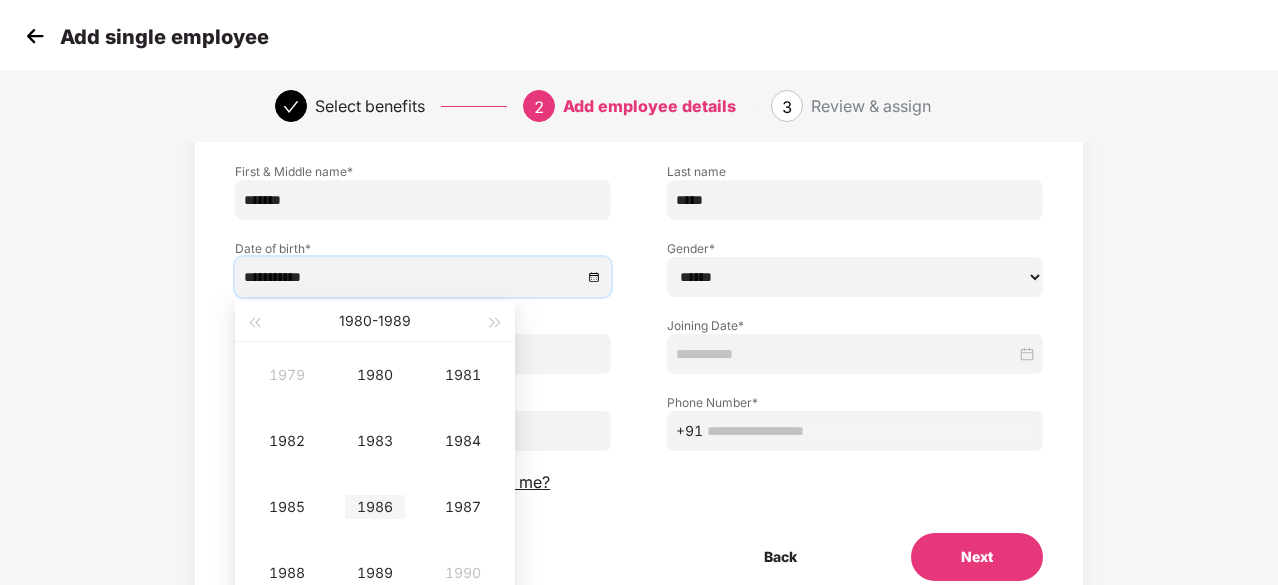 scroll, scrollTop: 200, scrollLeft: 0, axis: vertical 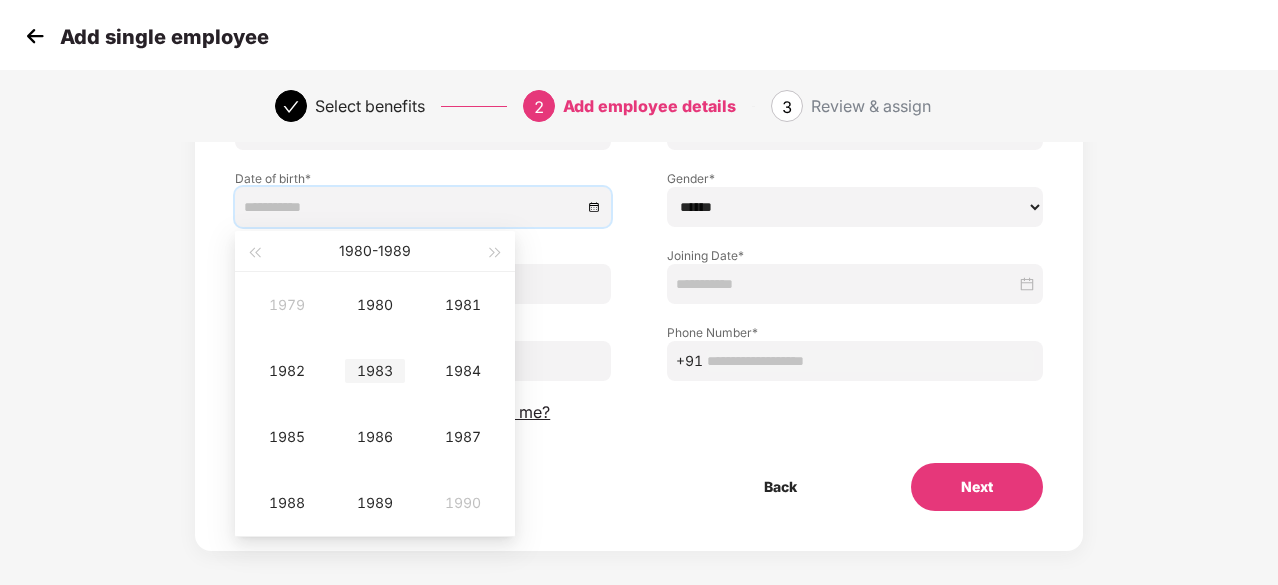 type on "**********" 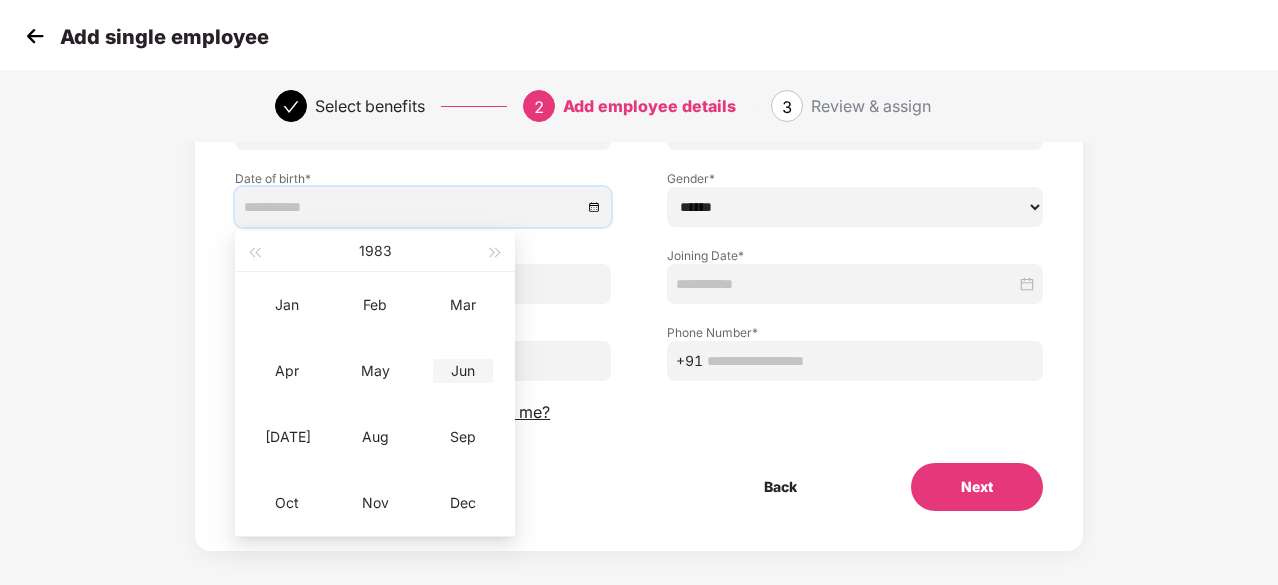 type on "**********" 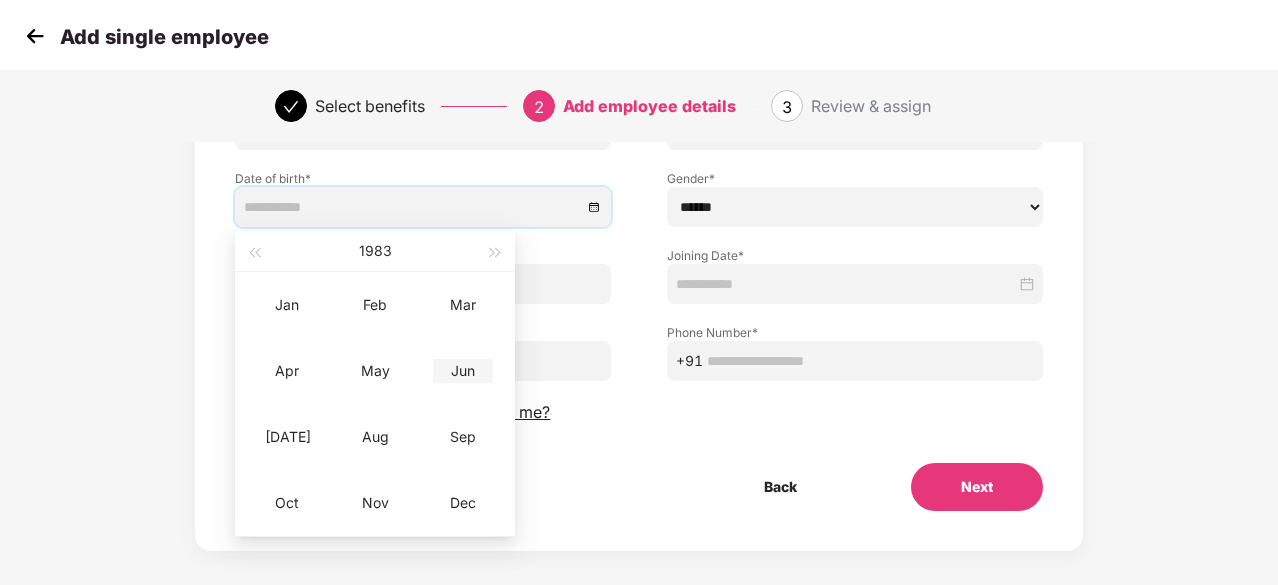 click on "Jun" at bounding box center [463, 371] 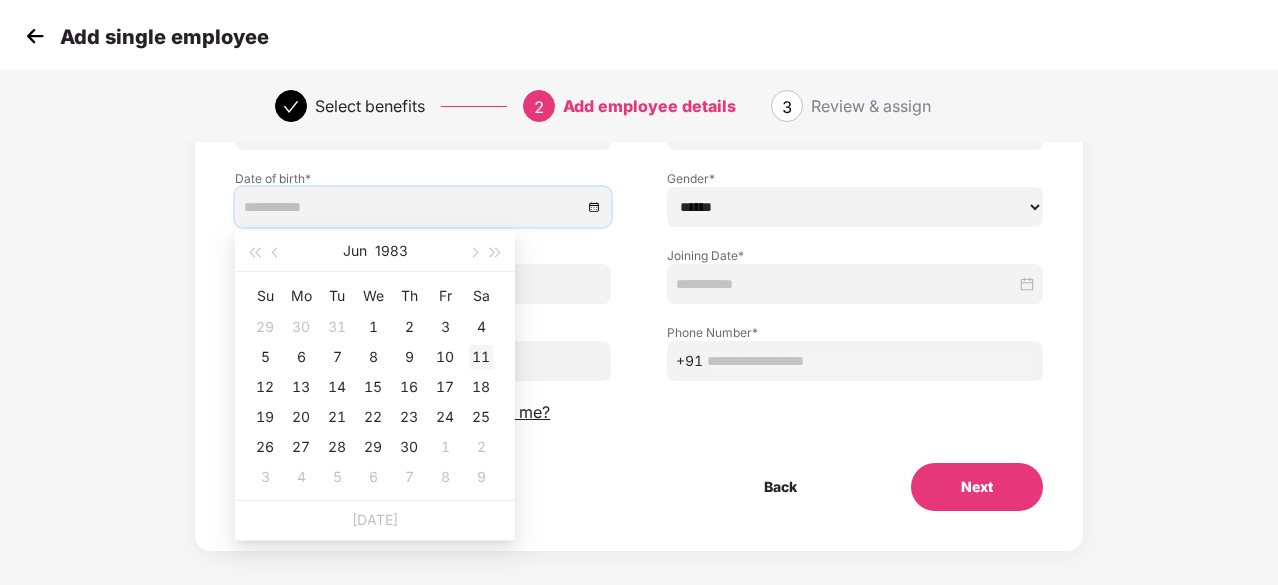 type on "**********" 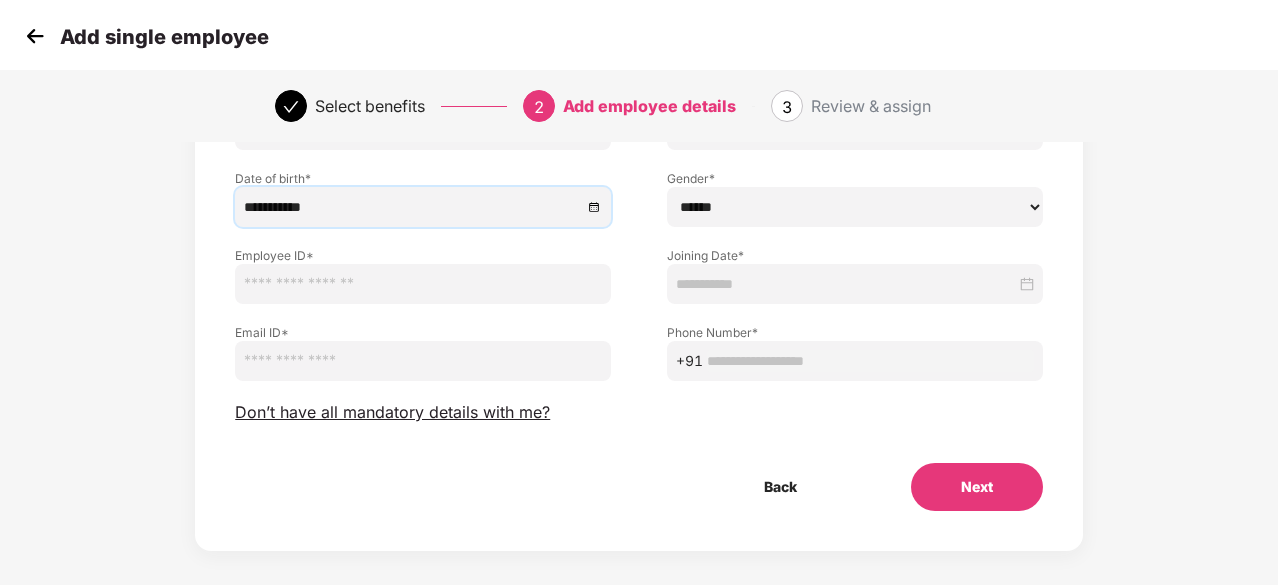 click on "****** **** ******" at bounding box center [855, 207] 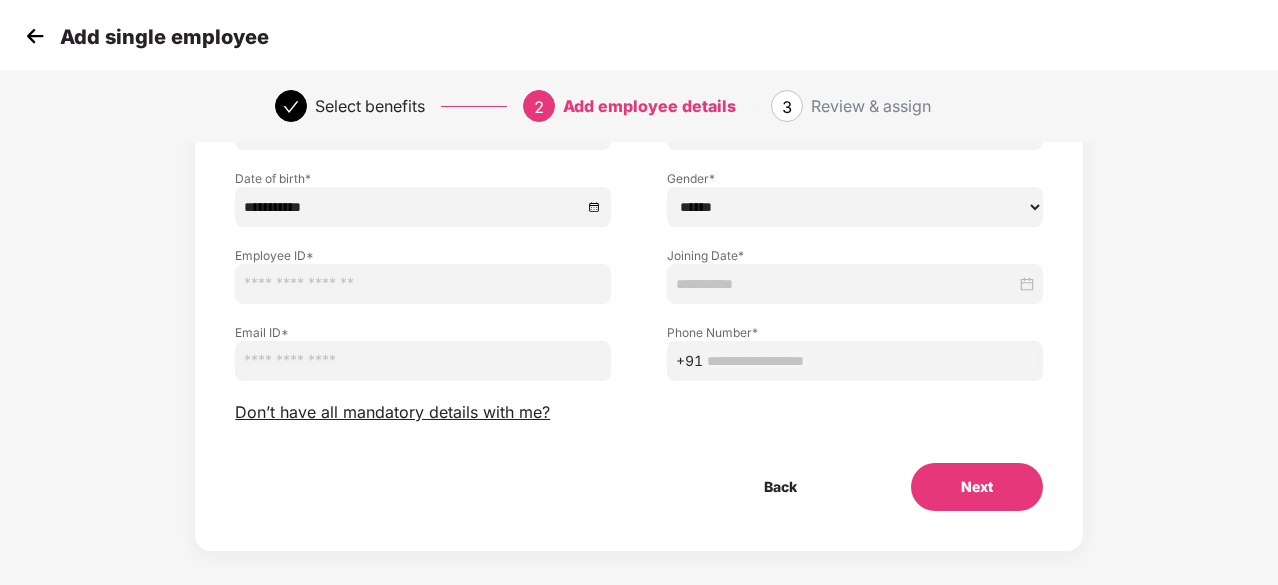 select on "****" 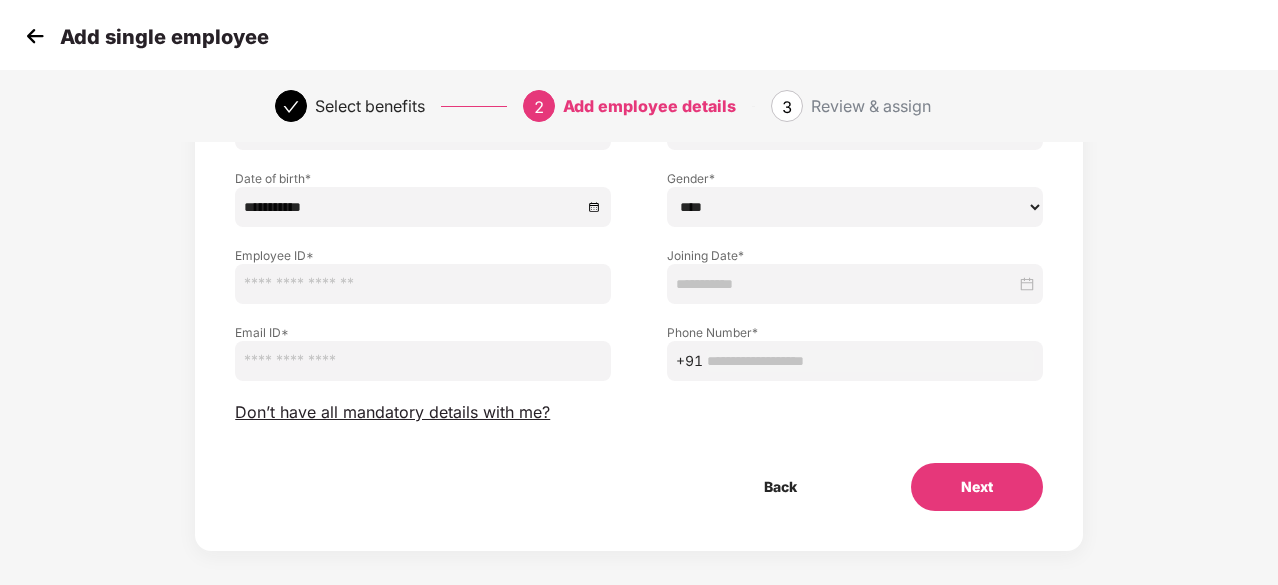 click on "****** **** ******" at bounding box center [855, 207] 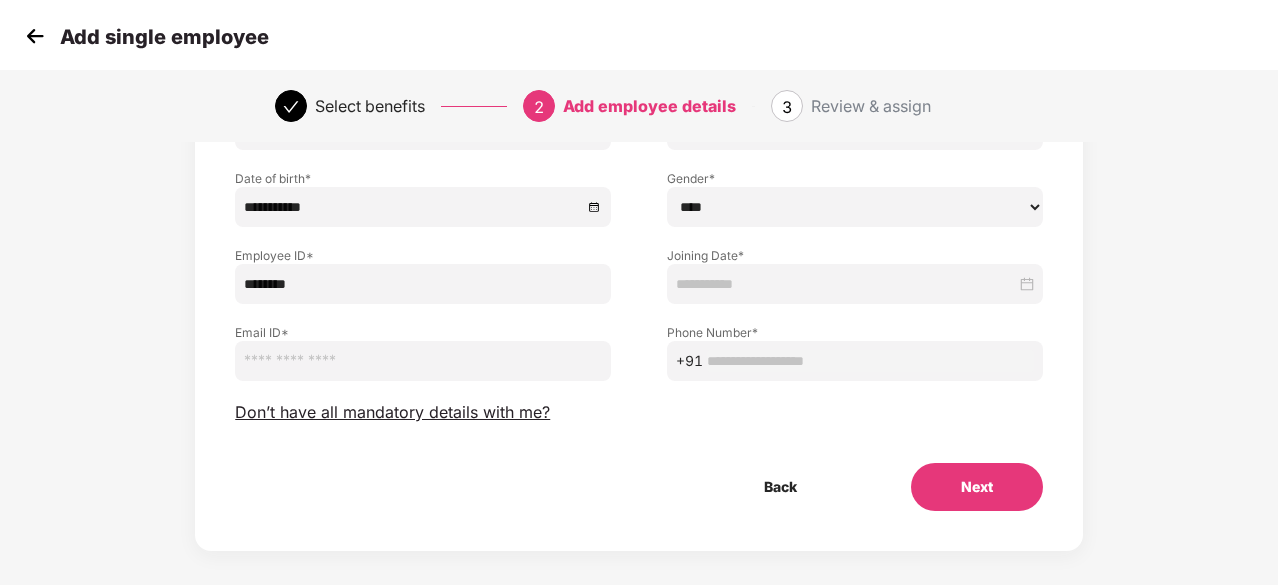type on "********" 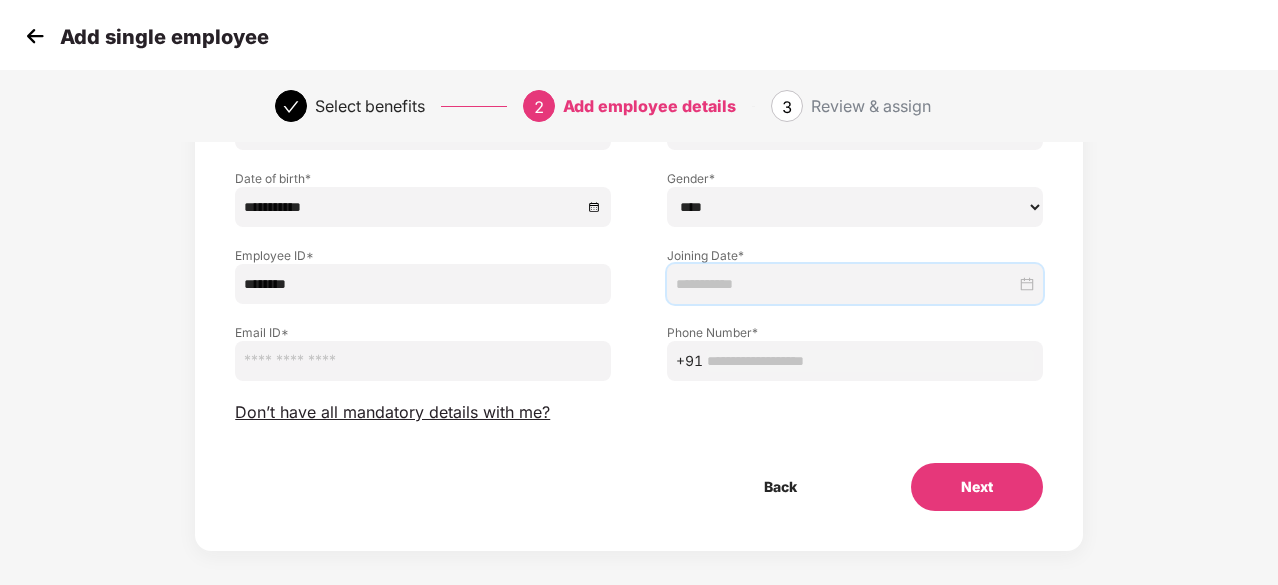click at bounding box center [846, 284] 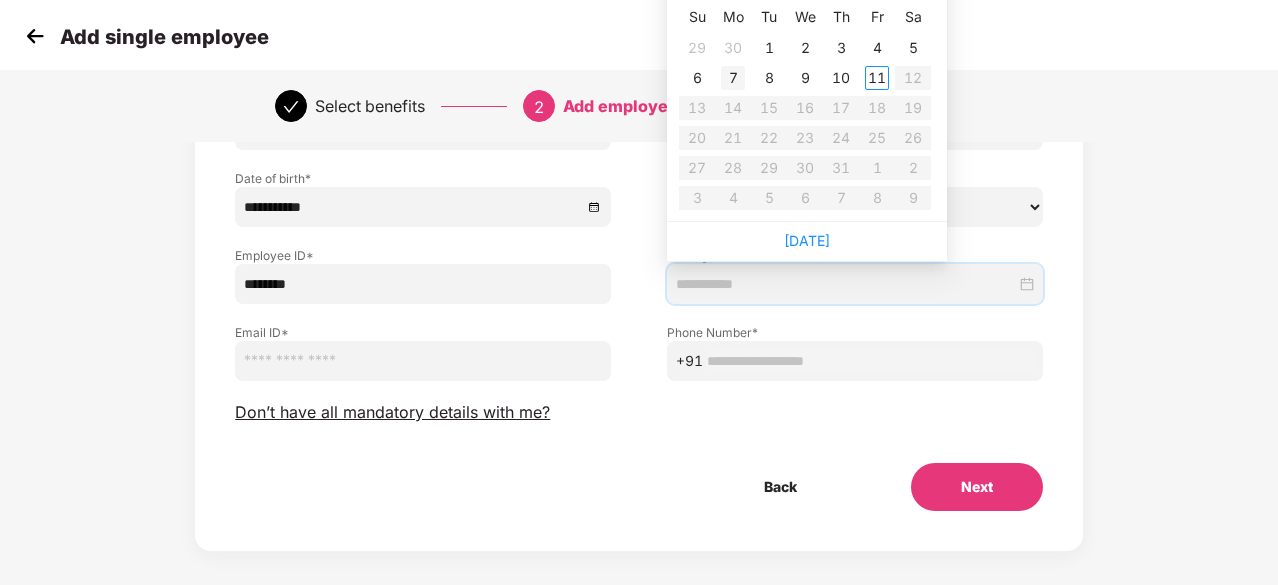 type on "**********" 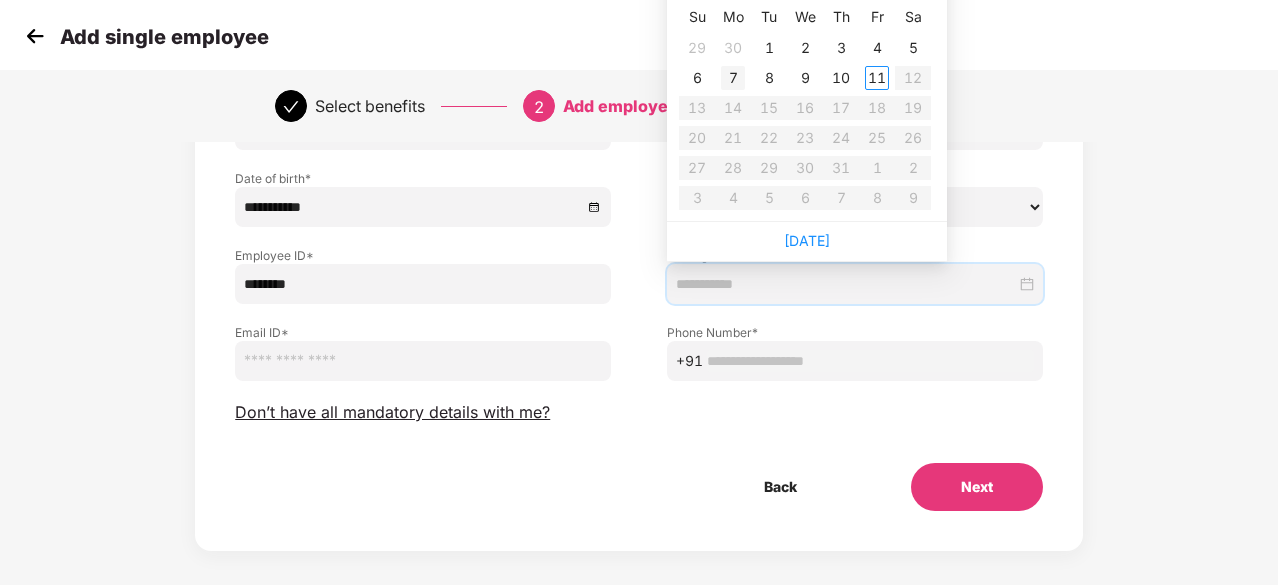 click on "7" at bounding box center (733, 78) 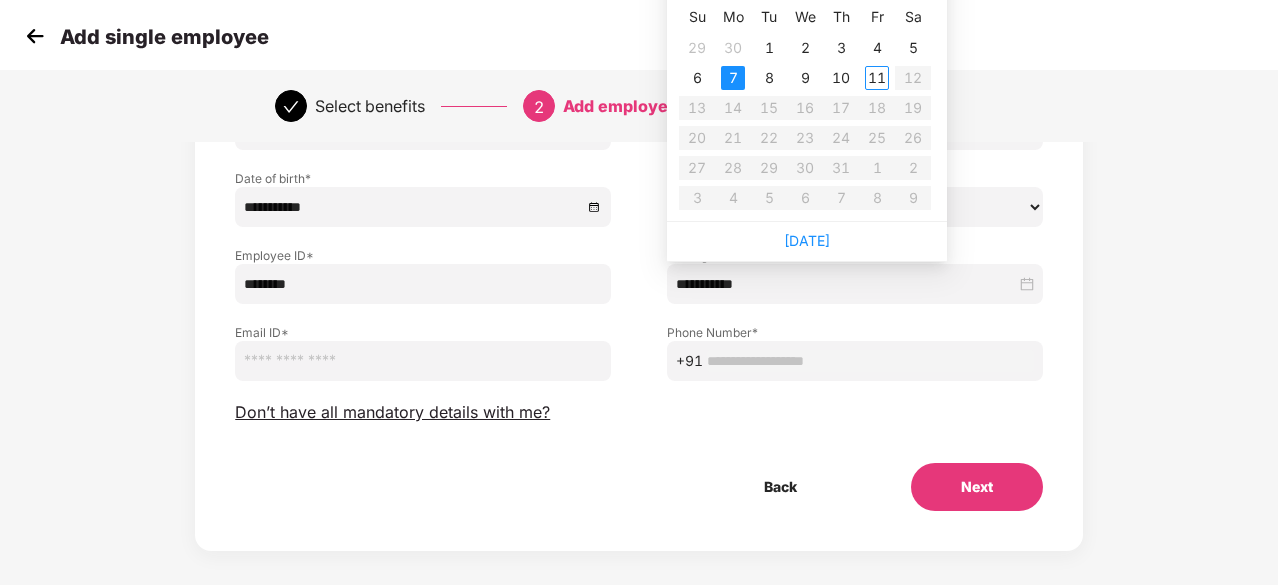 click at bounding box center (423, 361) 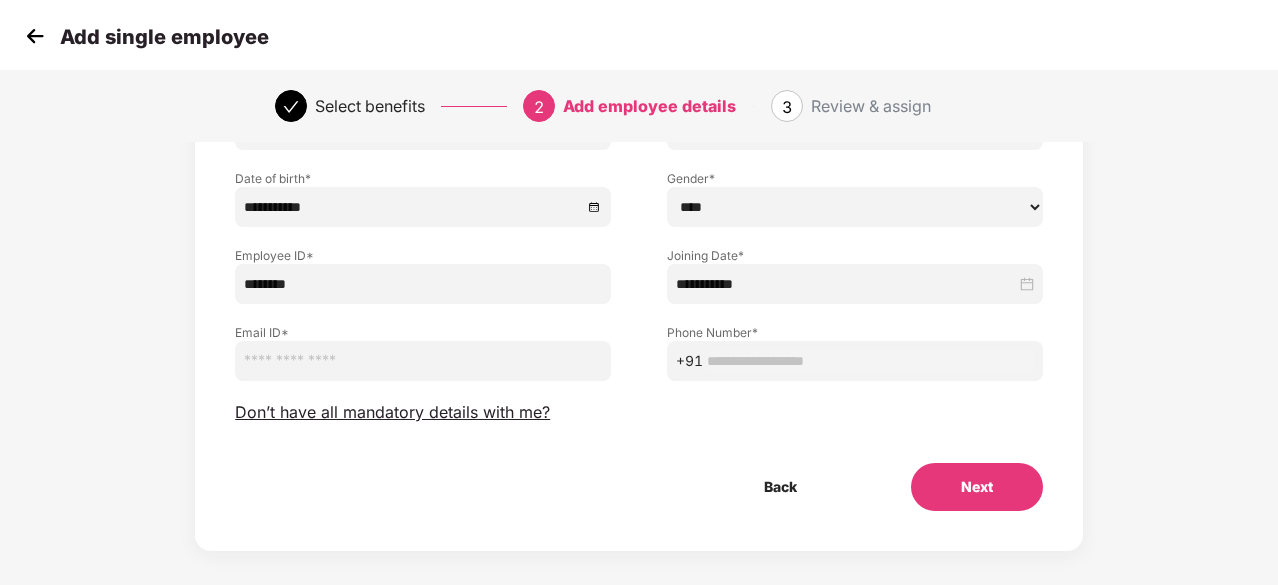 paste on "**********" 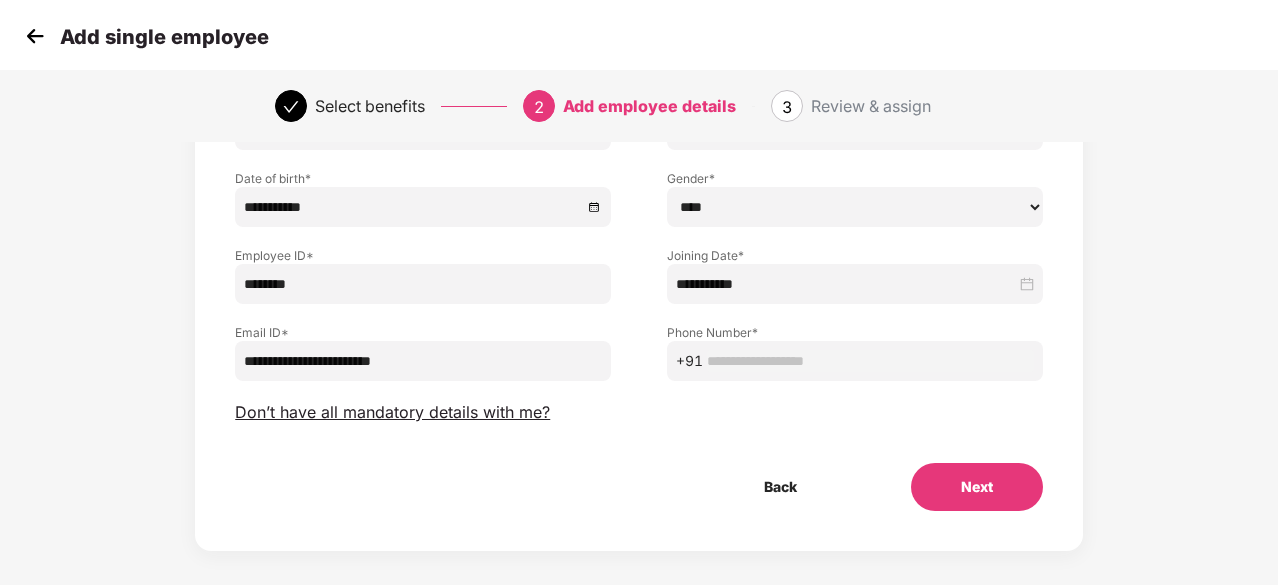 type on "**********" 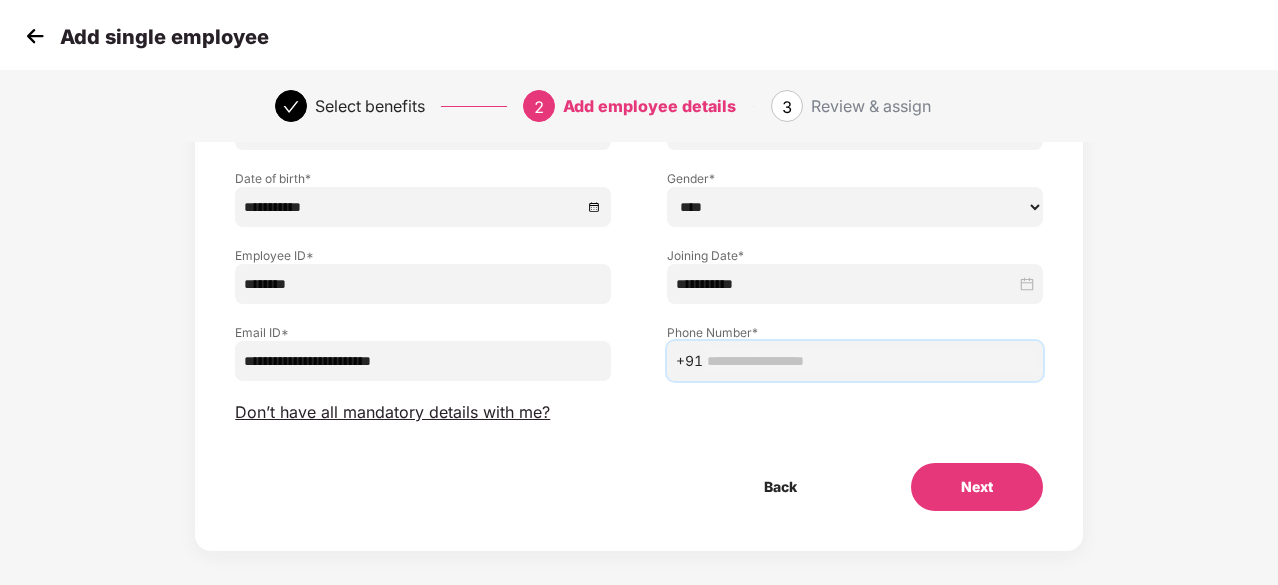 click at bounding box center (870, 361) 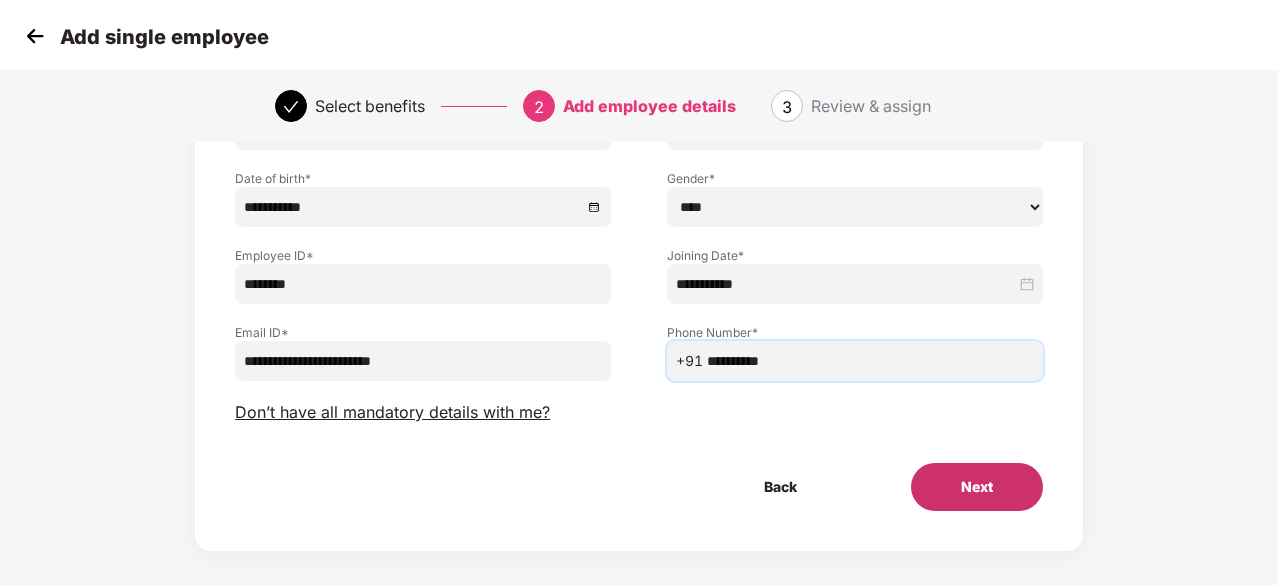 type on "**********" 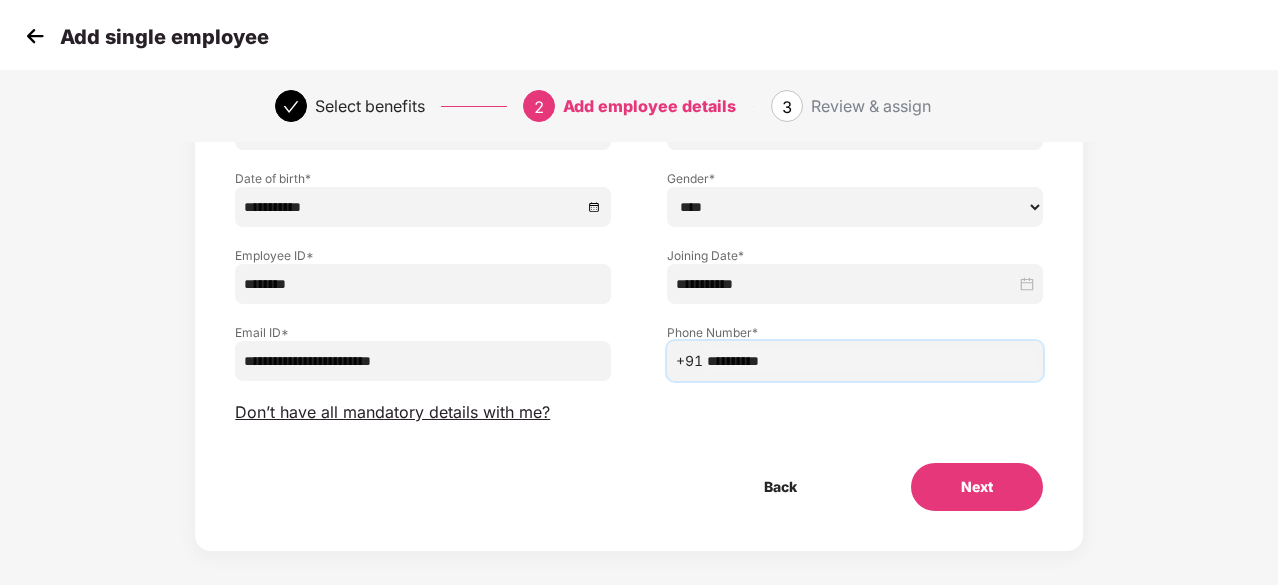 click on "Next" at bounding box center [977, 487] 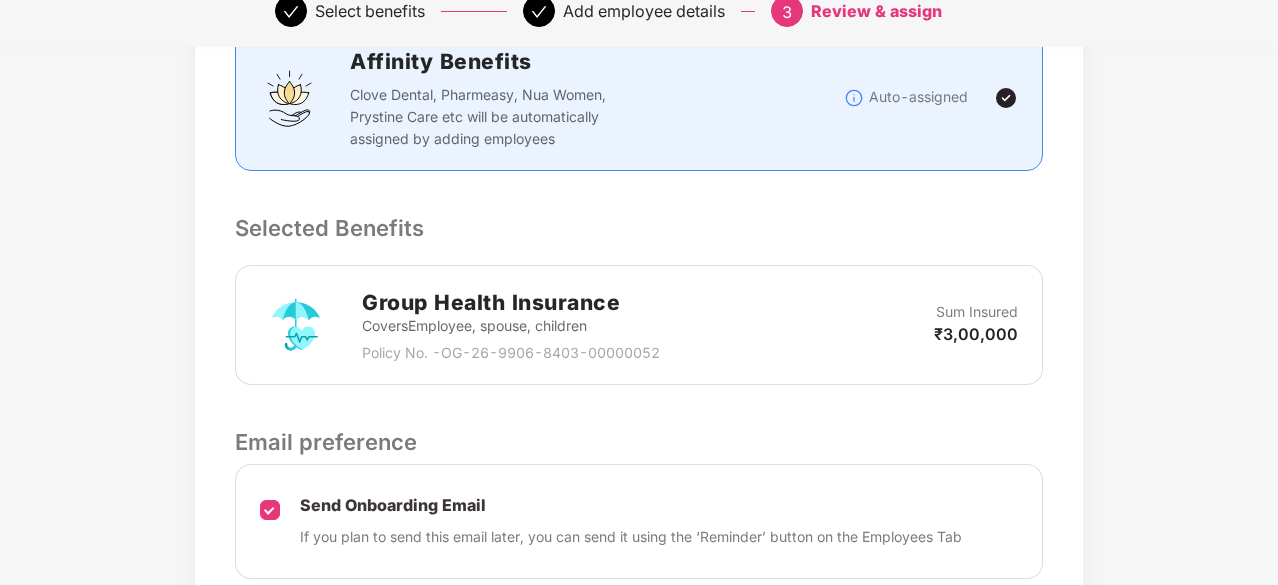 scroll, scrollTop: 658, scrollLeft: 0, axis: vertical 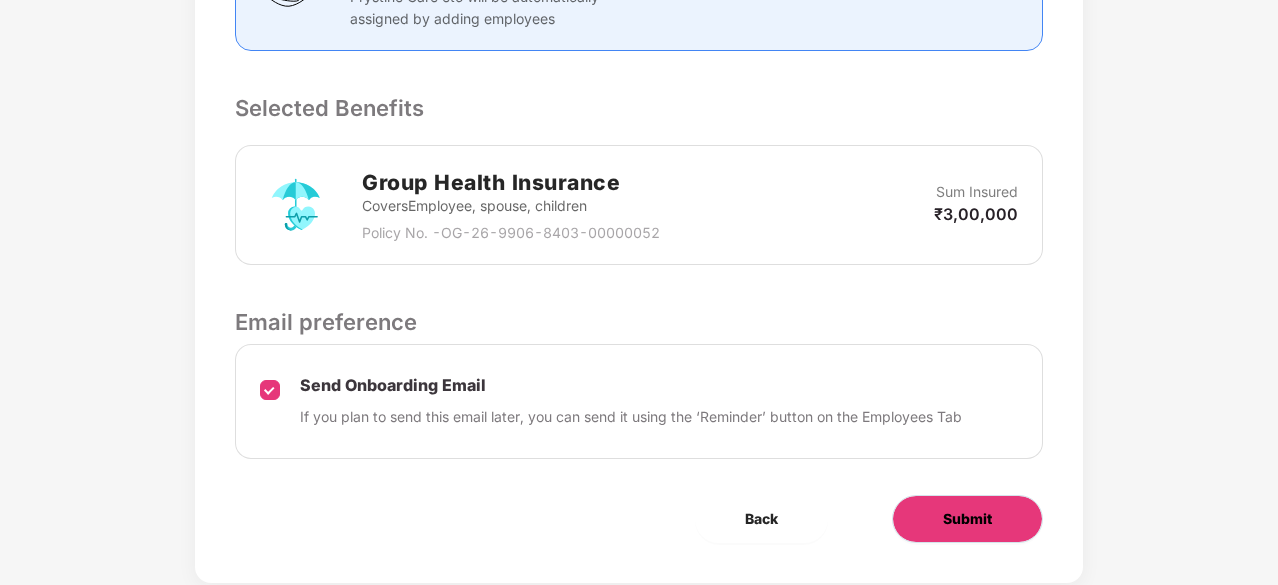 click on "Submit" at bounding box center [967, 519] 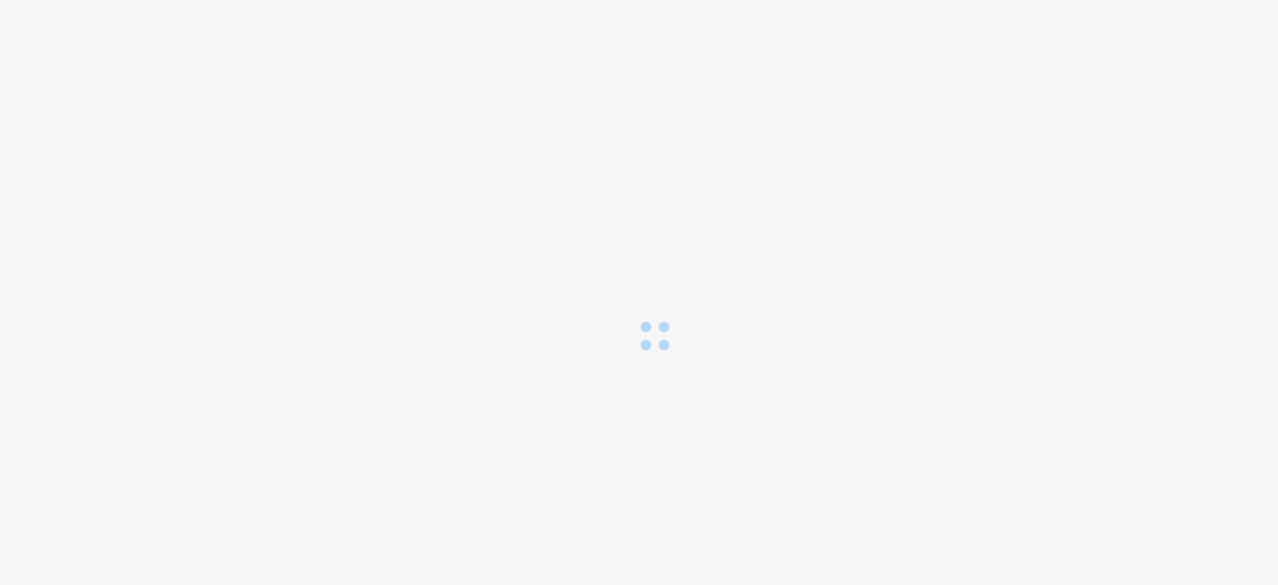 scroll, scrollTop: 0, scrollLeft: 0, axis: both 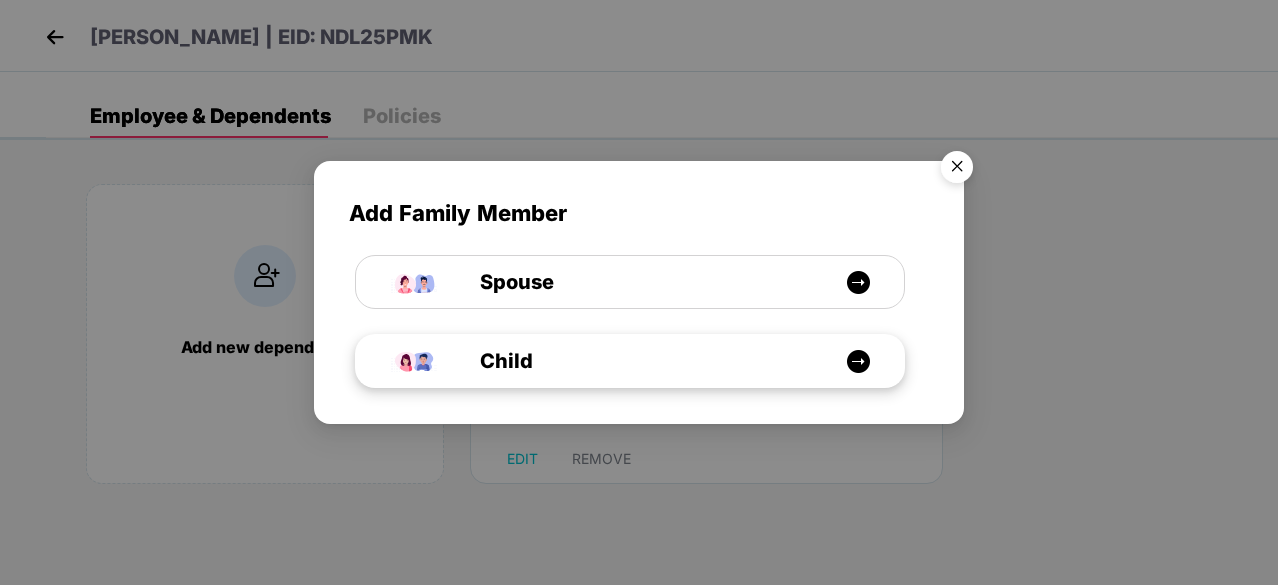 click on "Child" at bounding box center [630, 361] 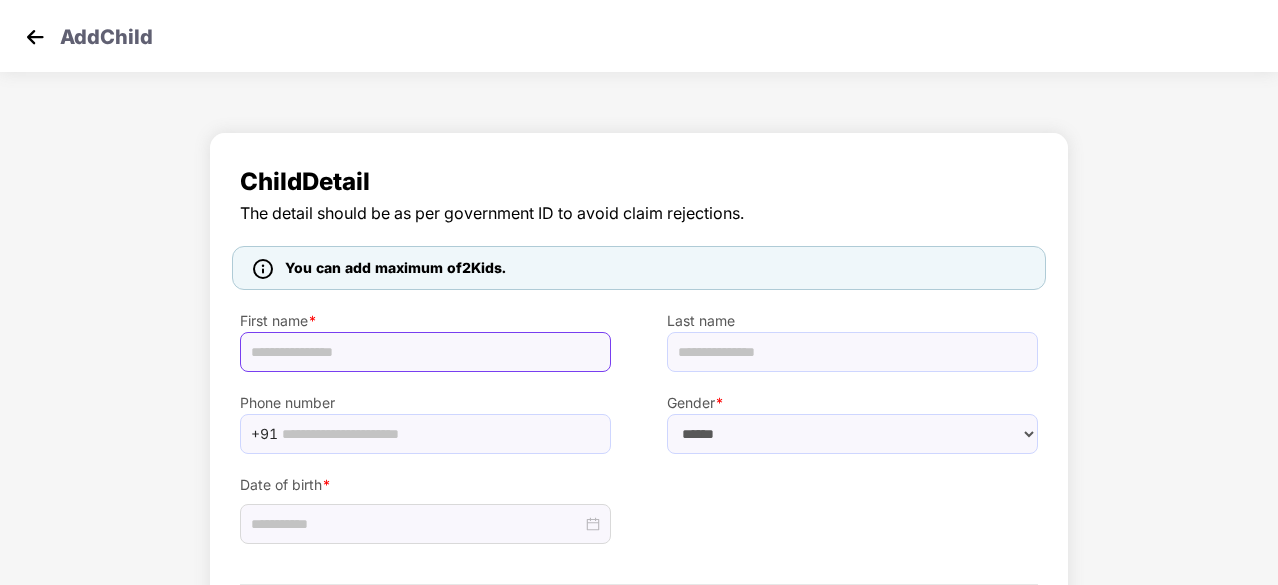 click at bounding box center [425, 352] 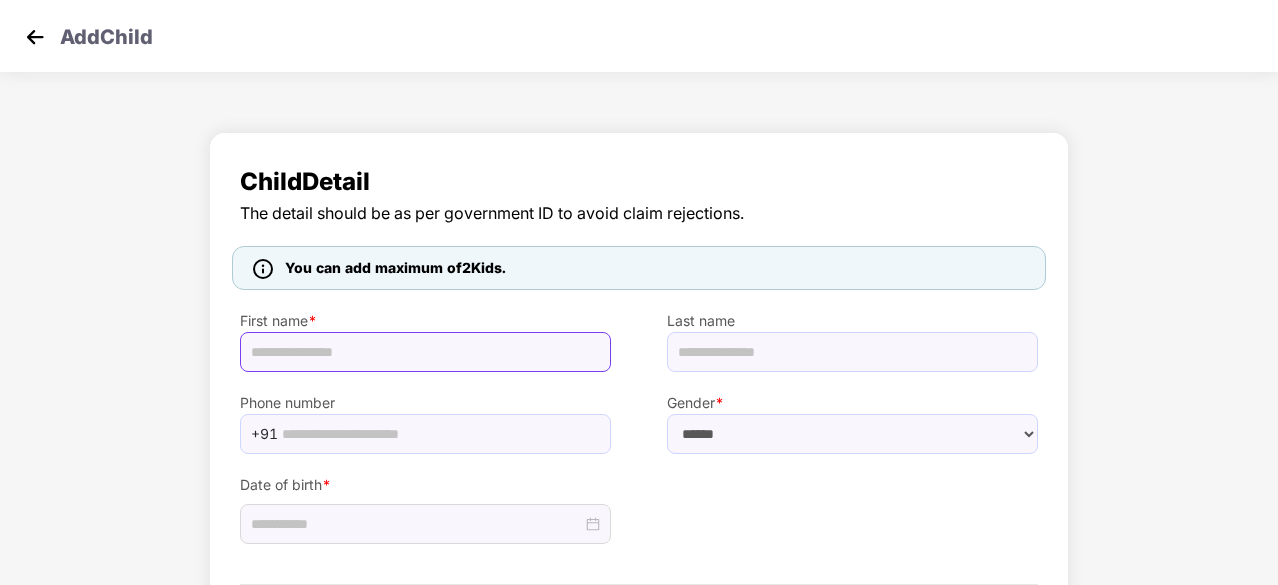 paste on "*********" 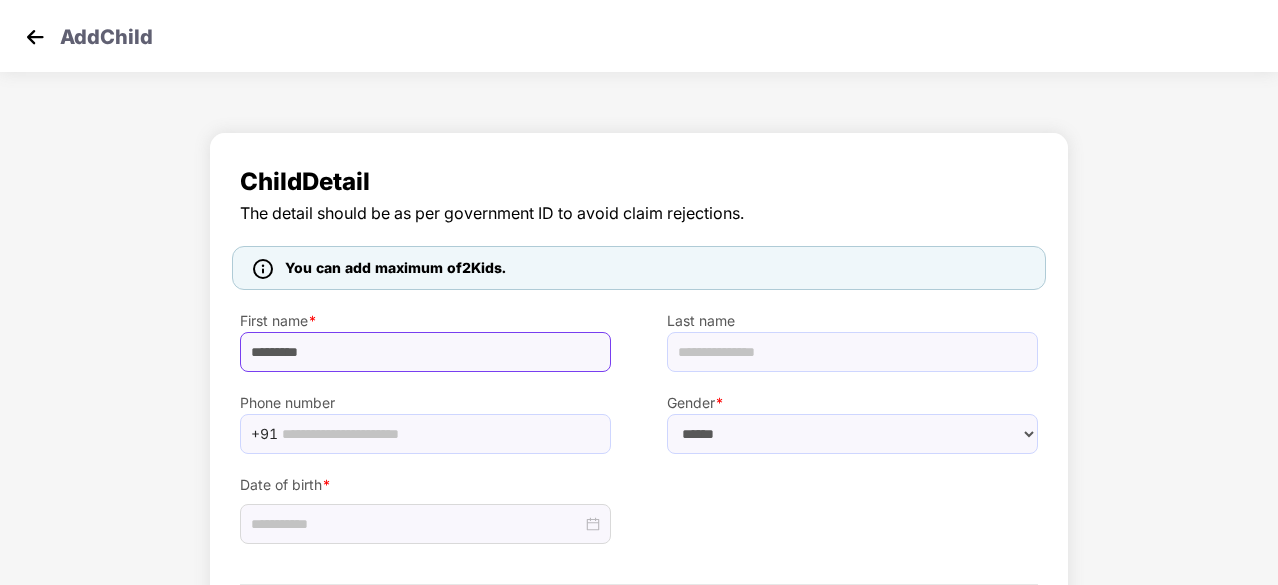 type on "*********" 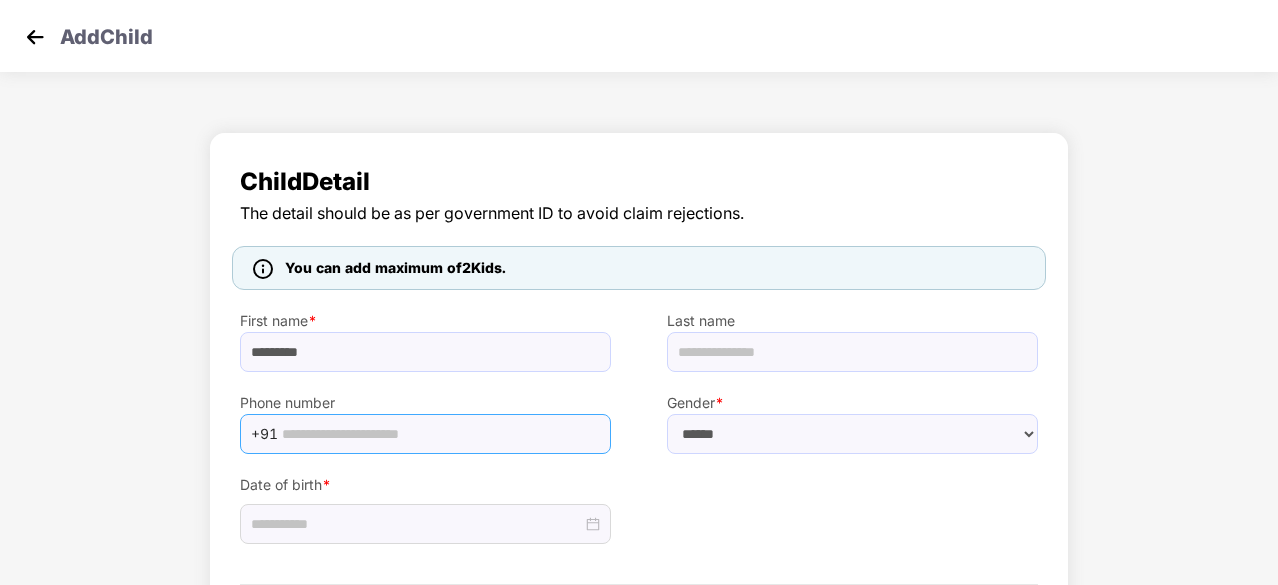 click at bounding box center [440, 434] 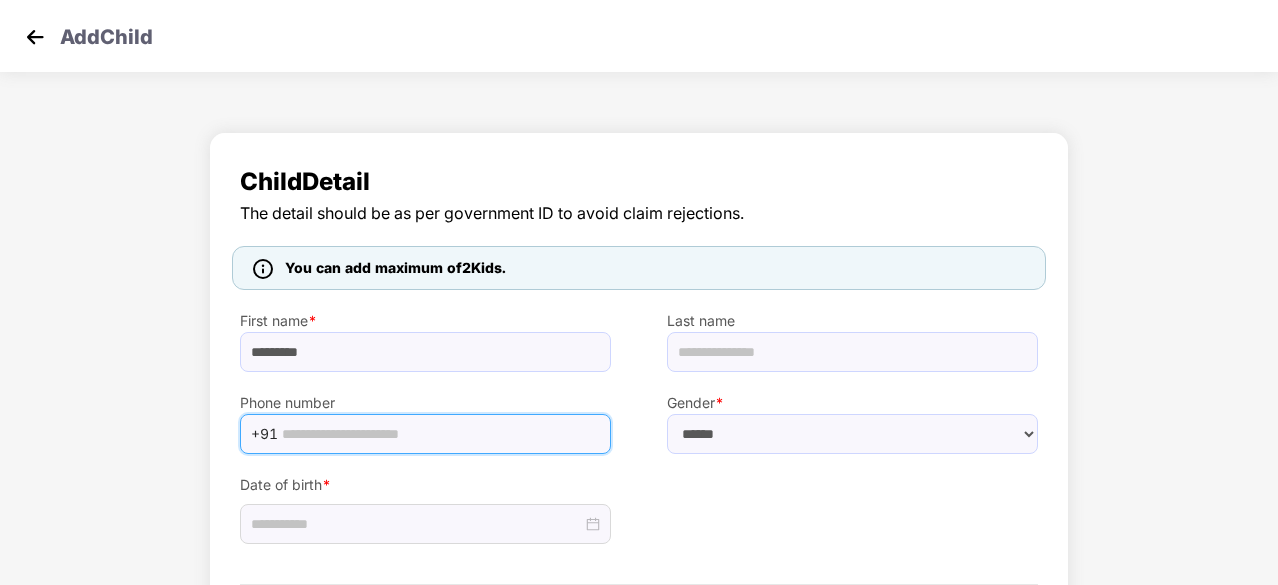 paste on "**********" 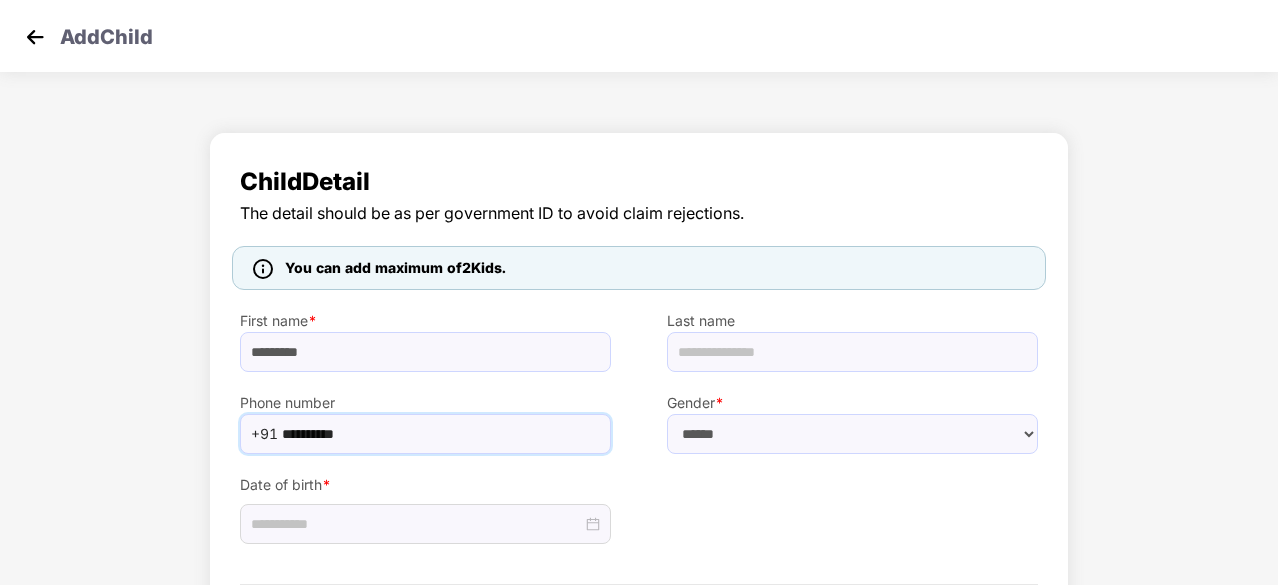 type on "**********" 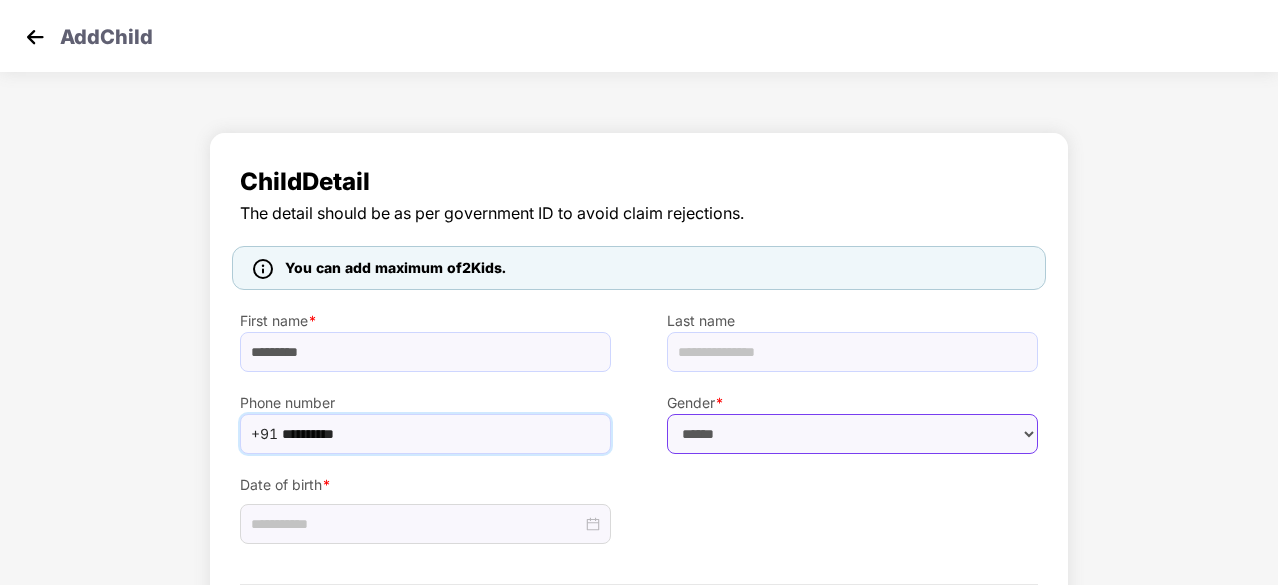 click on "****** **** ******" at bounding box center (852, 434) 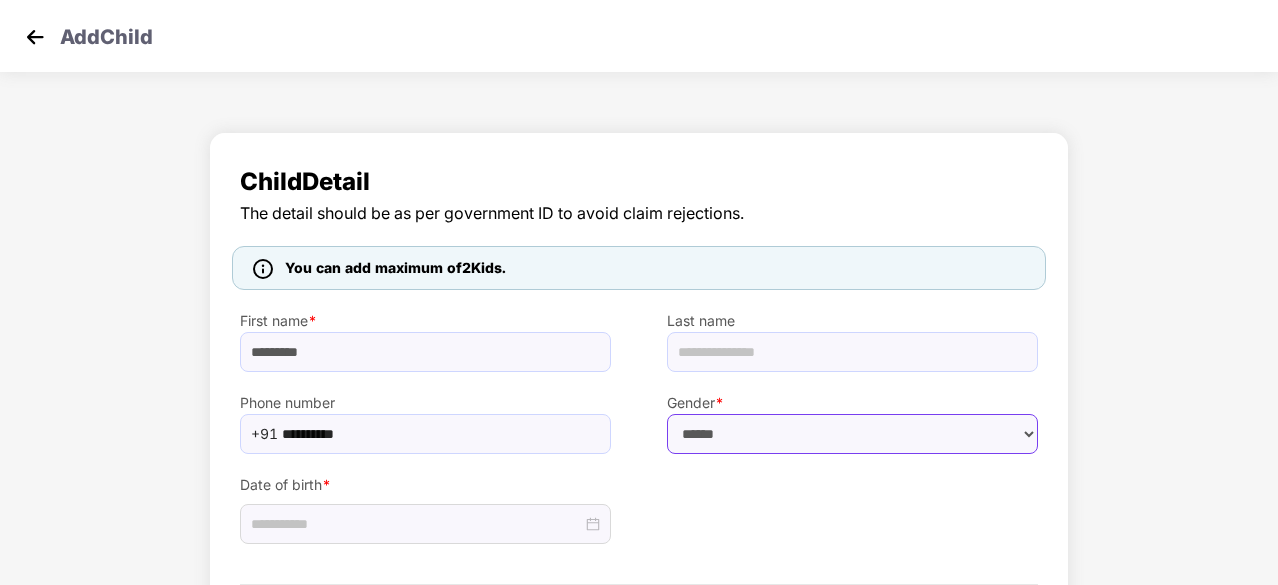 select on "******" 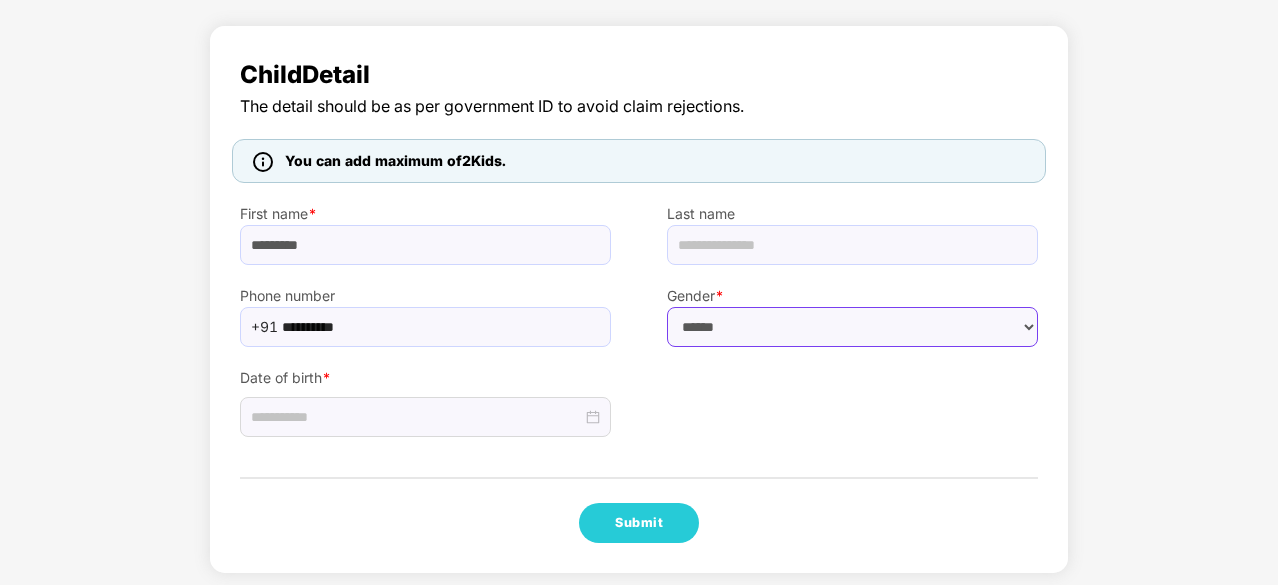 scroll, scrollTop: 113, scrollLeft: 0, axis: vertical 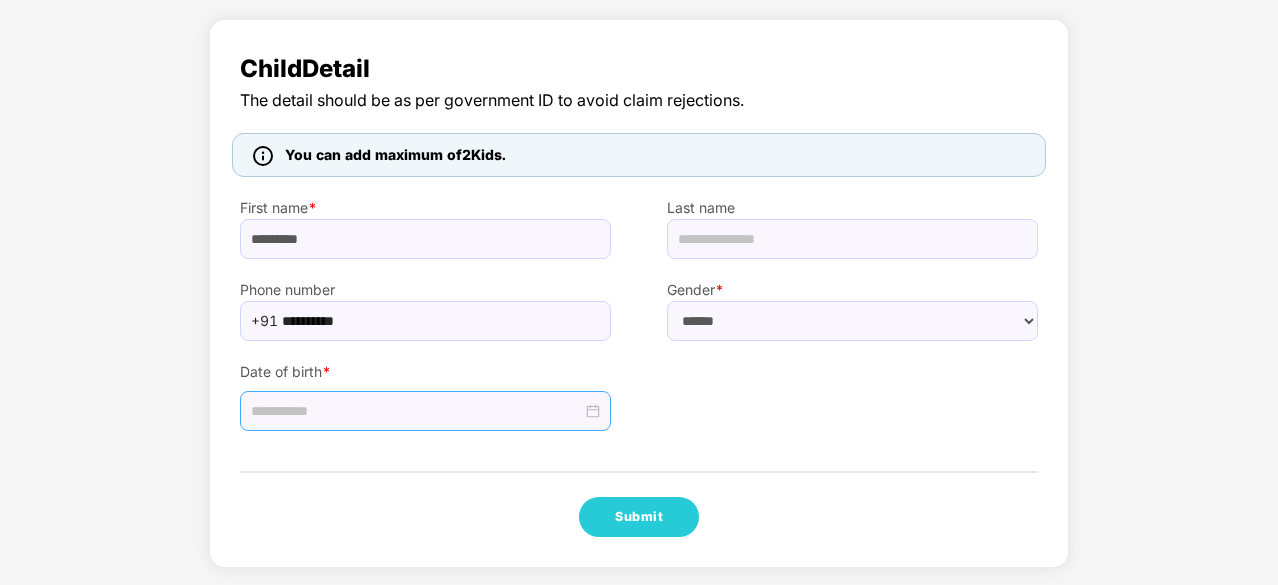 click at bounding box center [425, 411] 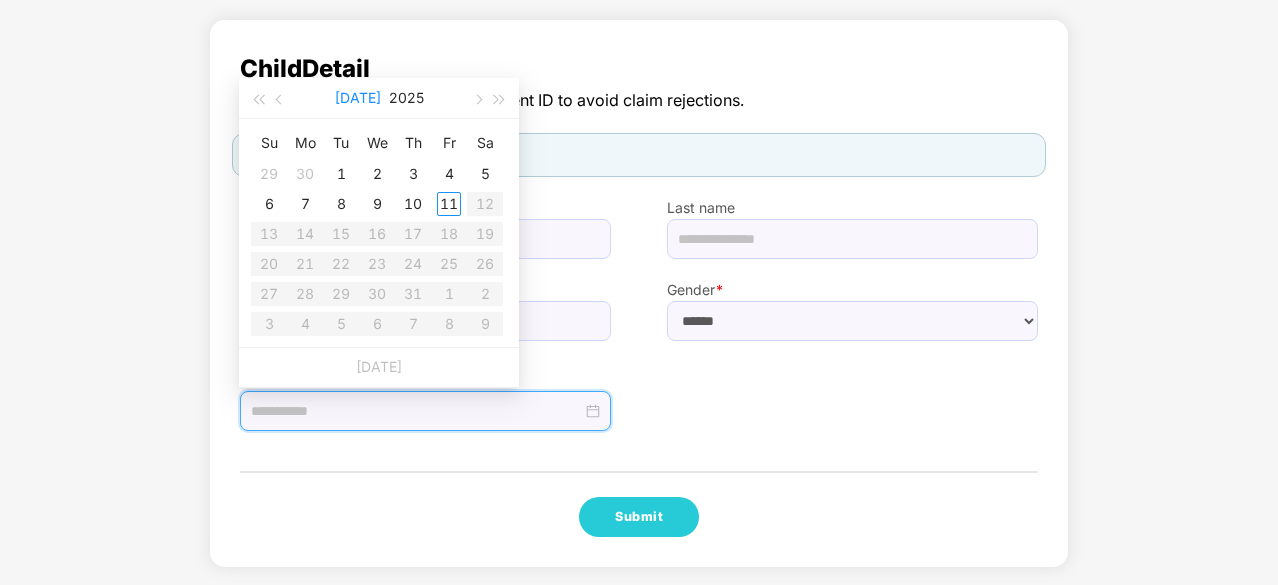 type on "**********" 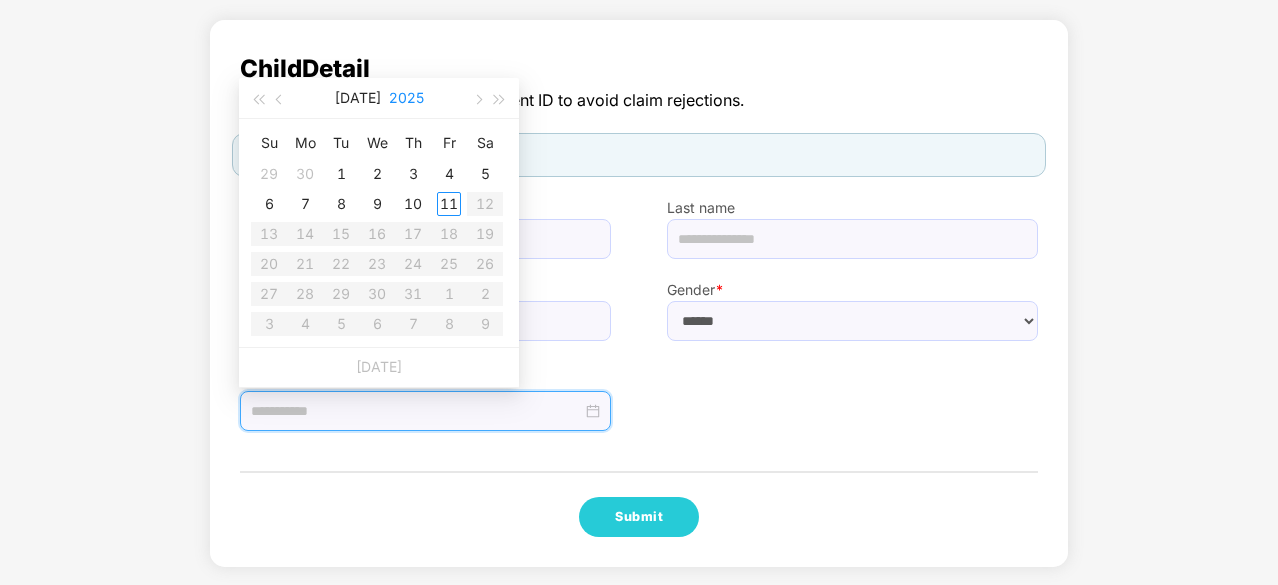 click on "2025" at bounding box center (406, 98) 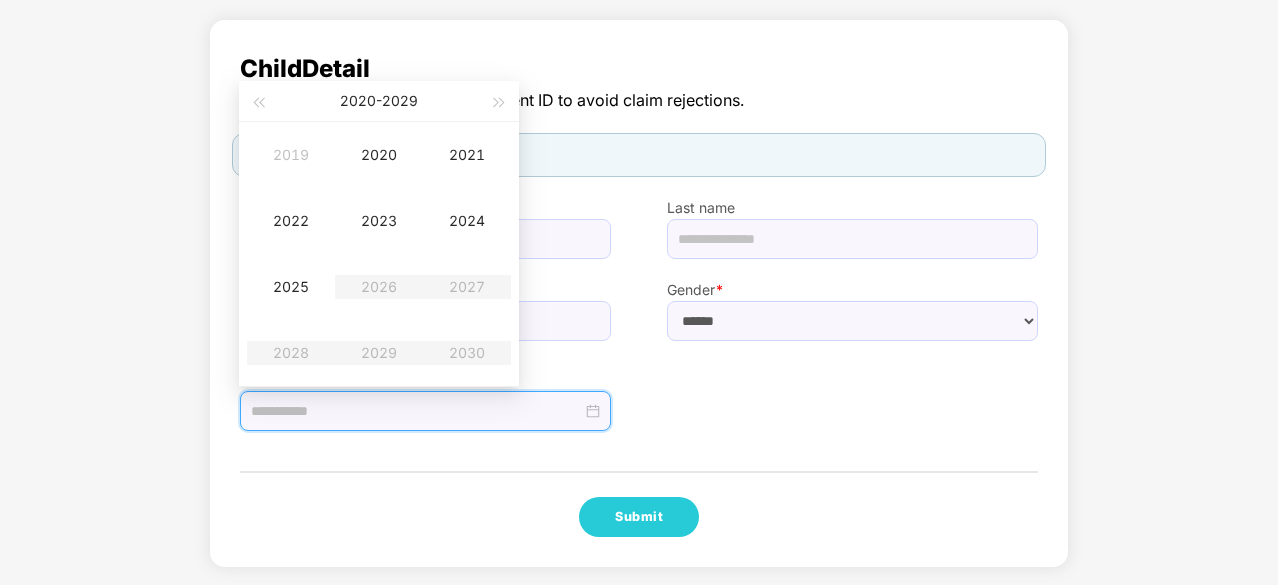 type on "**********" 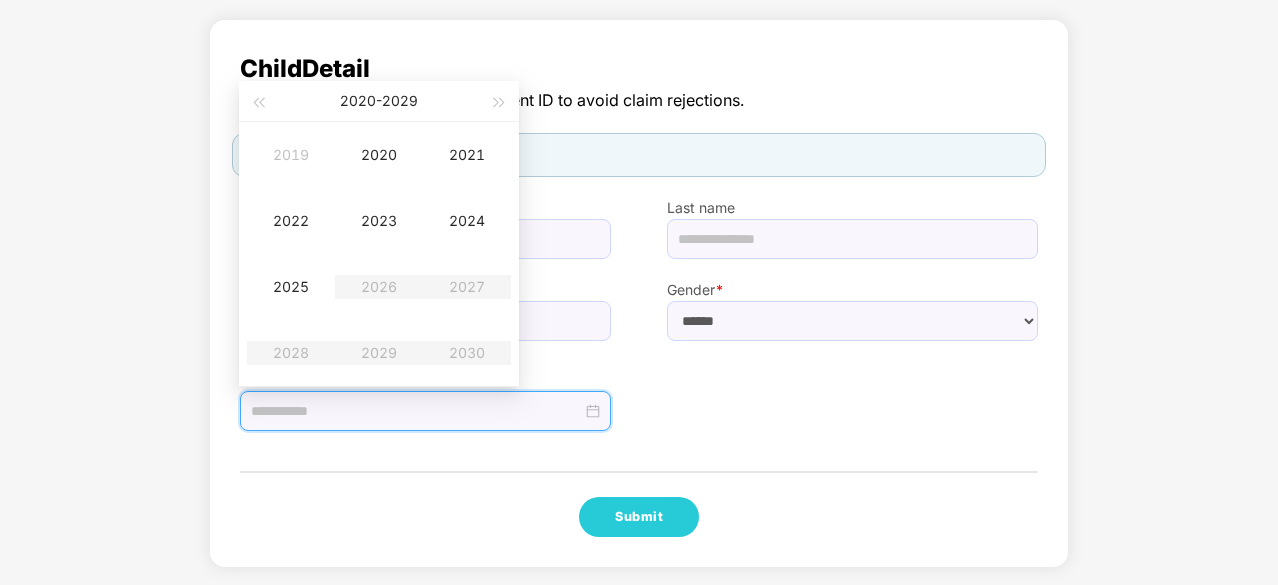 click on "2020 - 2029" at bounding box center [379, 101] 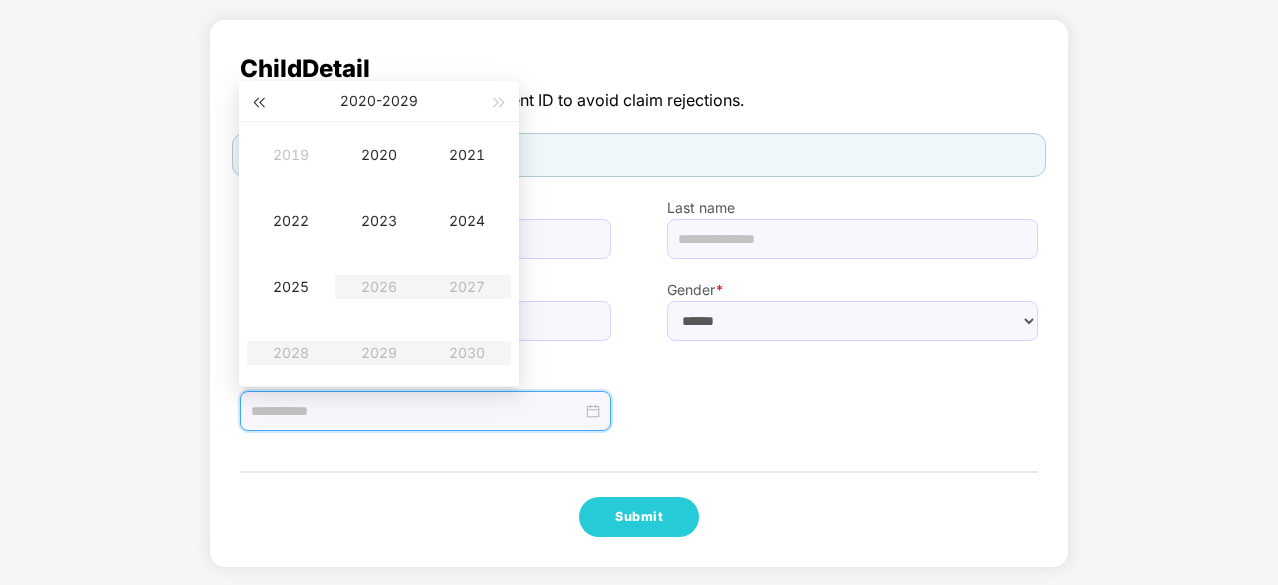 click at bounding box center (258, 102) 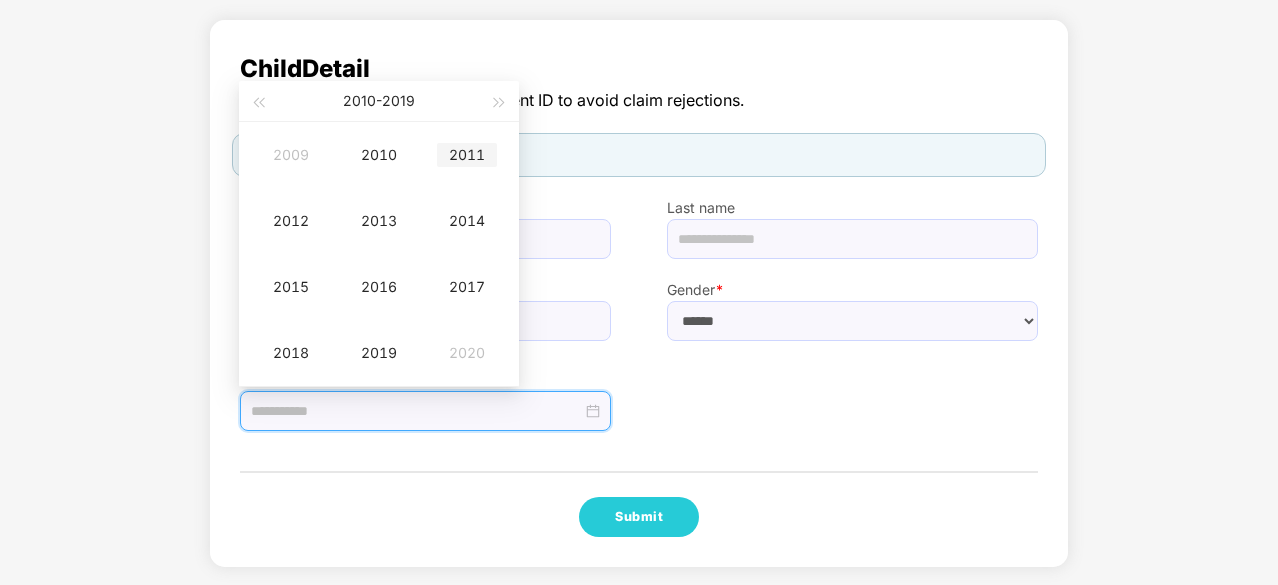 type on "**********" 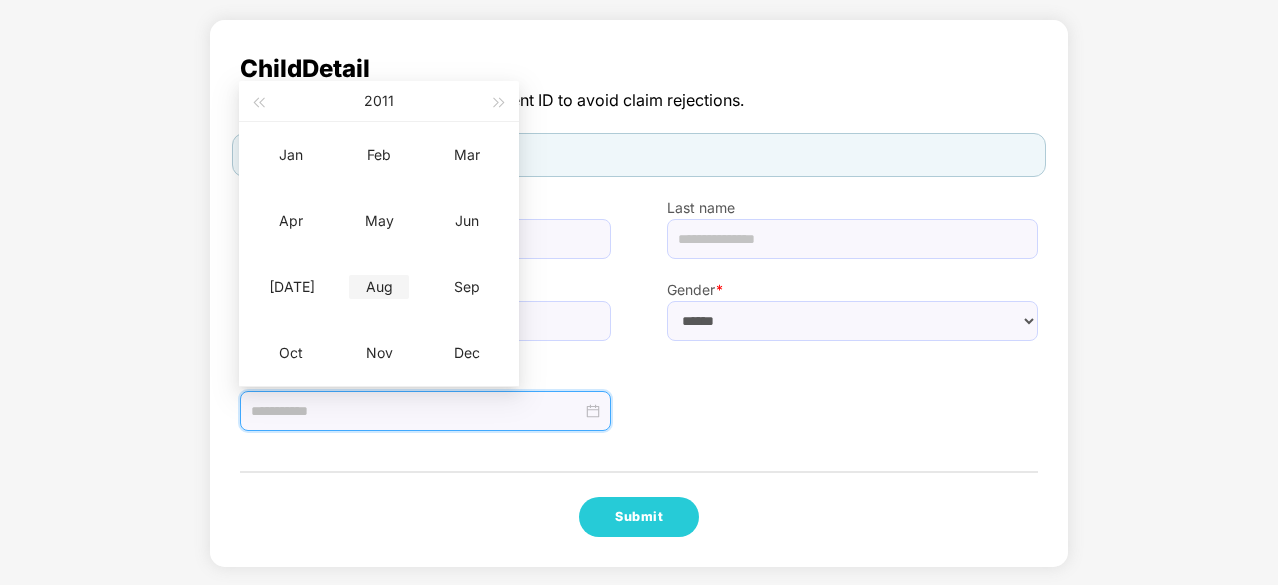 type on "**********" 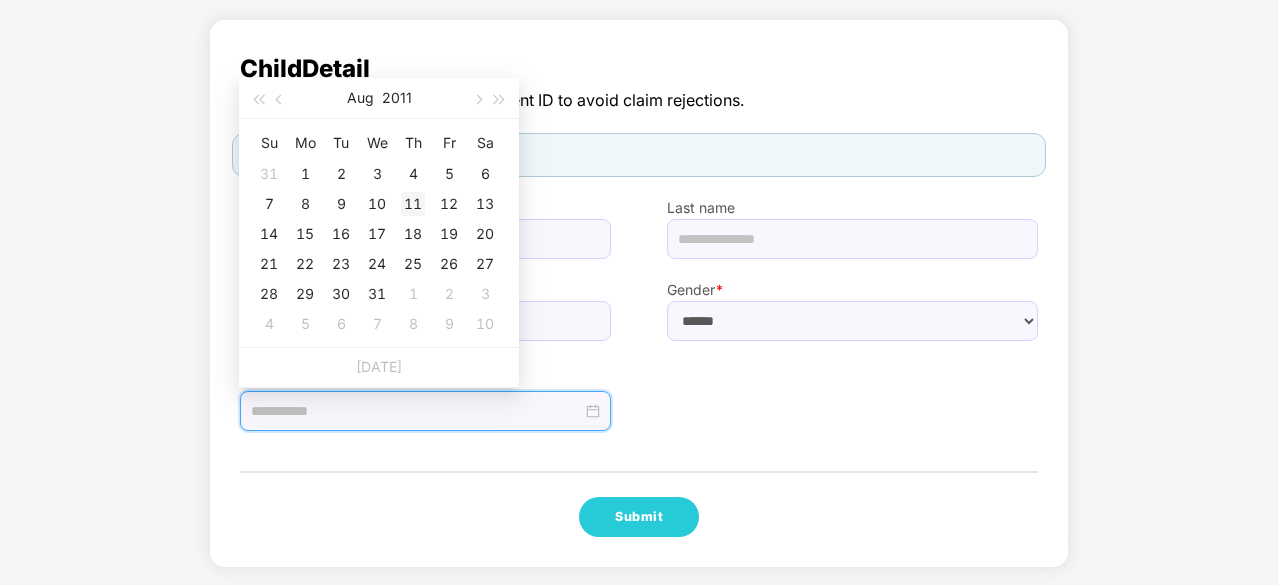 type on "**********" 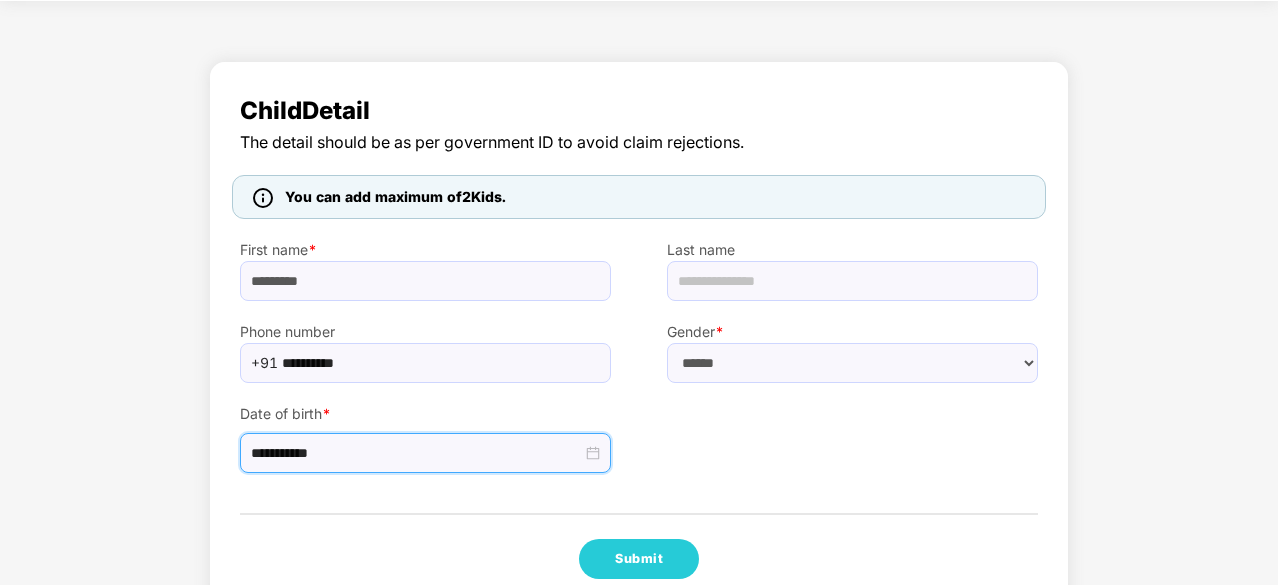 scroll, scrollTop: 113, scrollLeft: 0, axis: vertical 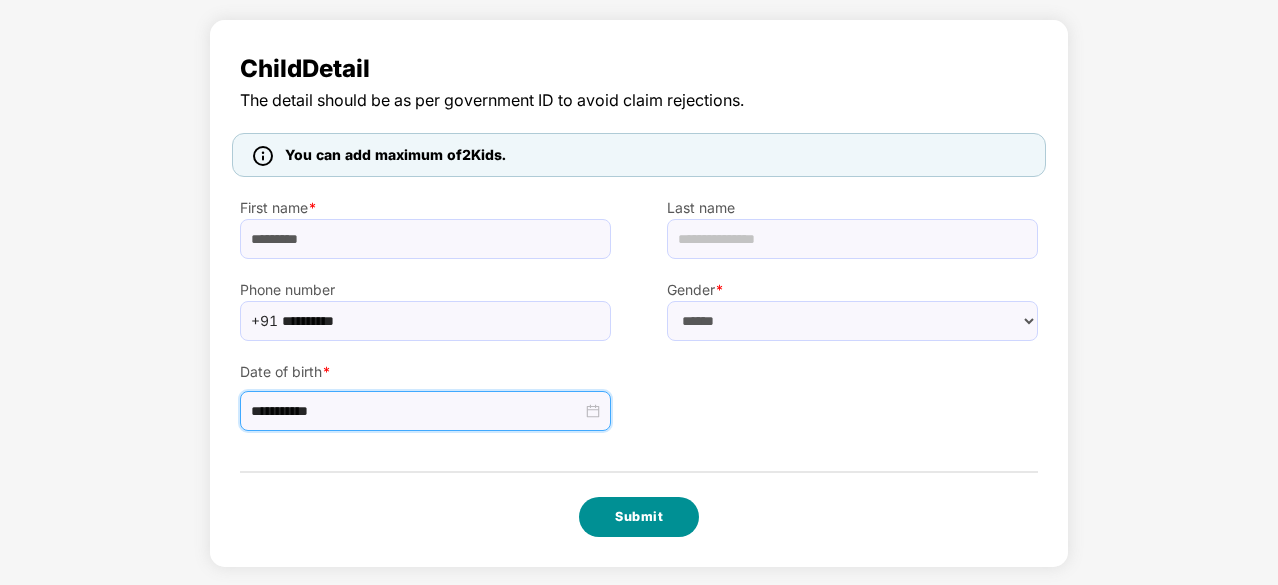 click on "Submit" at bounding box center [639, 517] 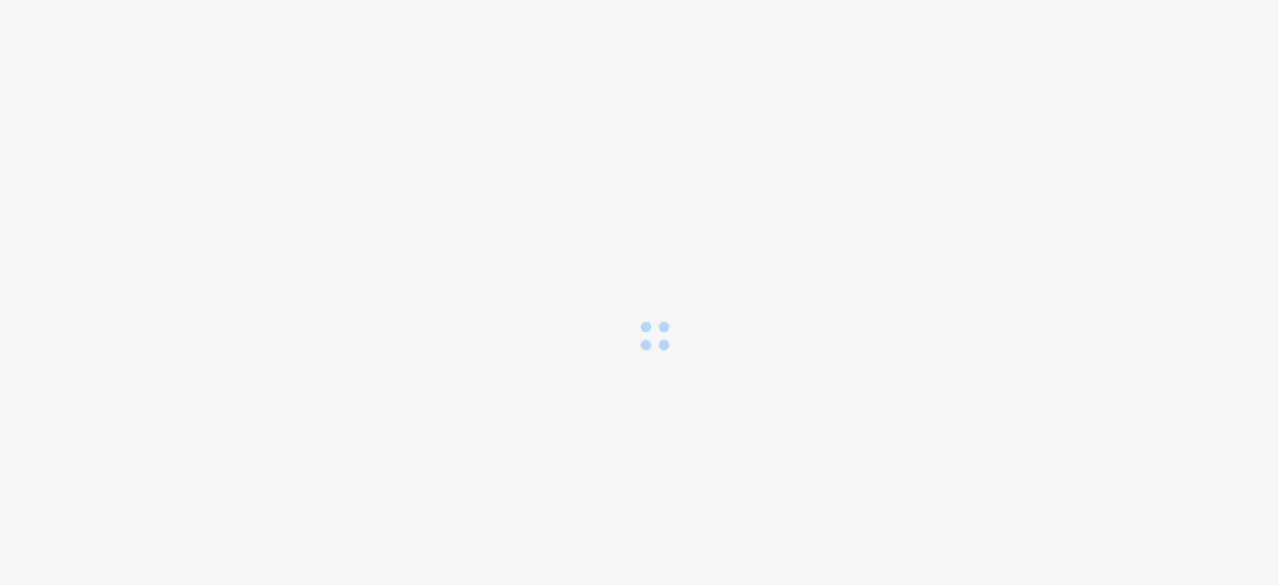 scroll, scrollTop: 0, scrollLeft: 0, axis: both 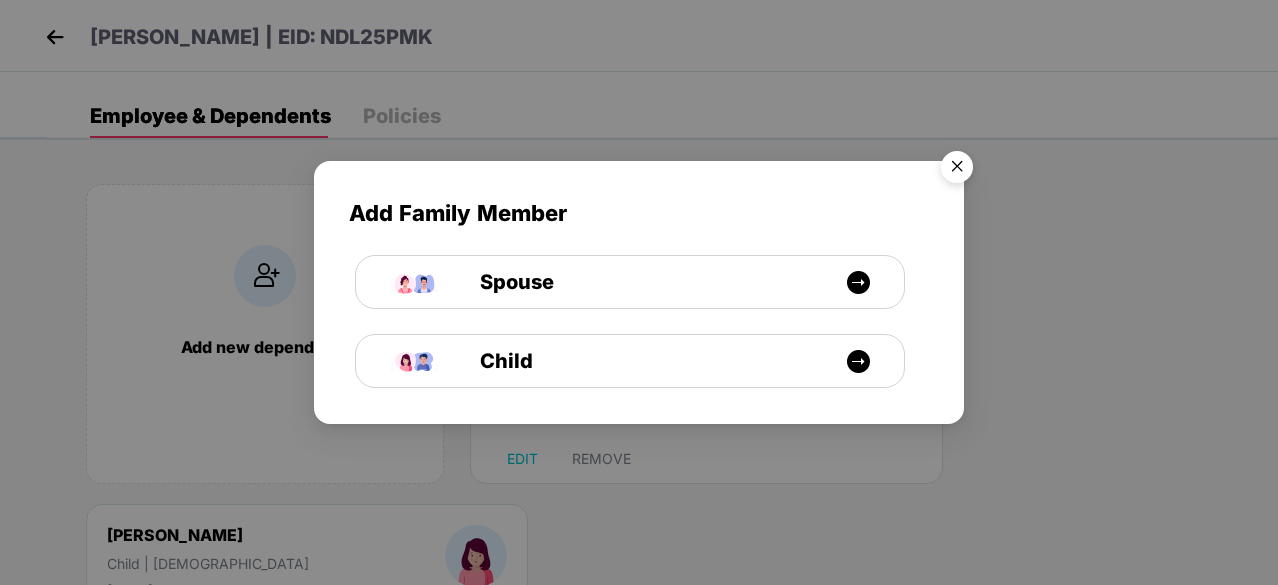 click at bounding box center (957, 170) 